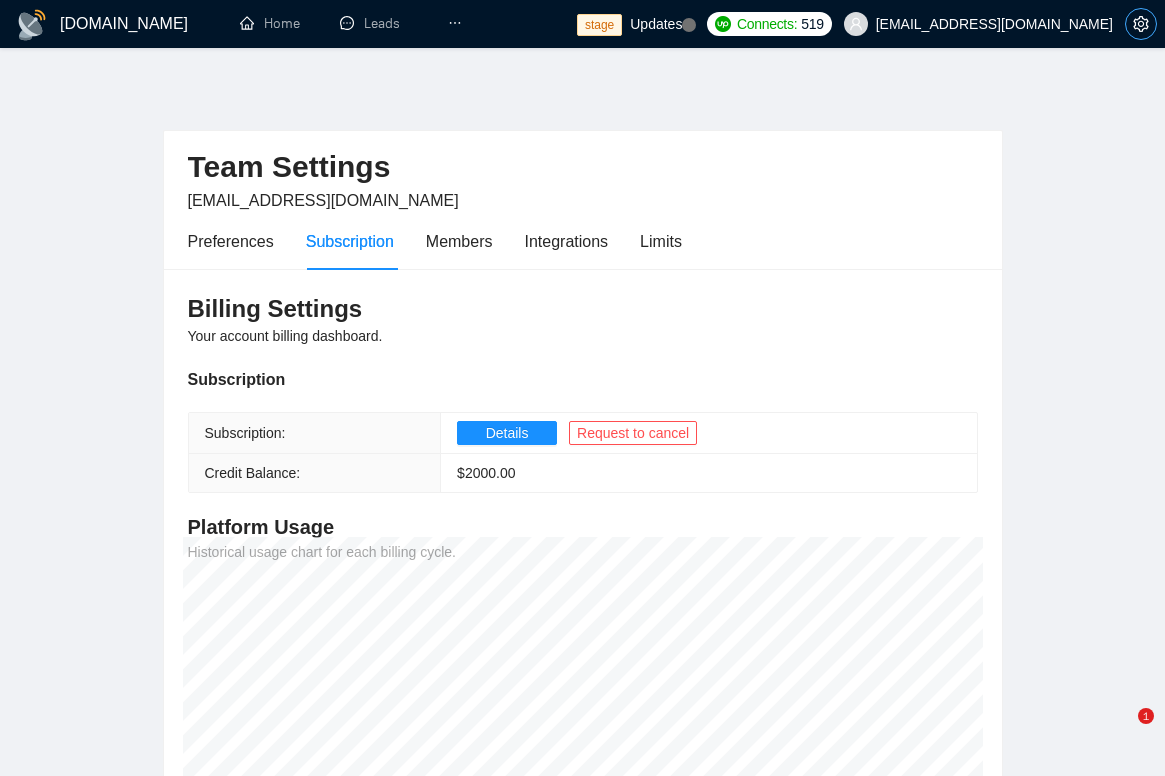 scroll, scrollTop: 0, scrollLeft: 0, axis: both 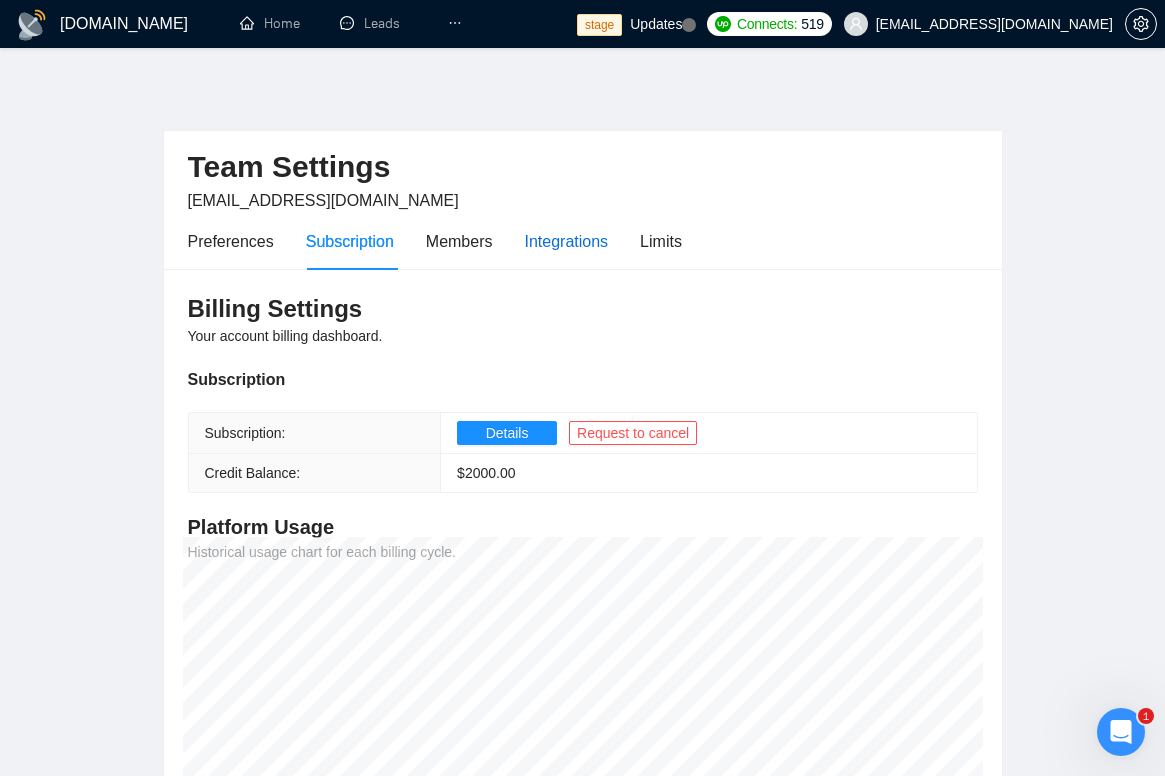 click on "Integrations" at bounding box center [567, 241] 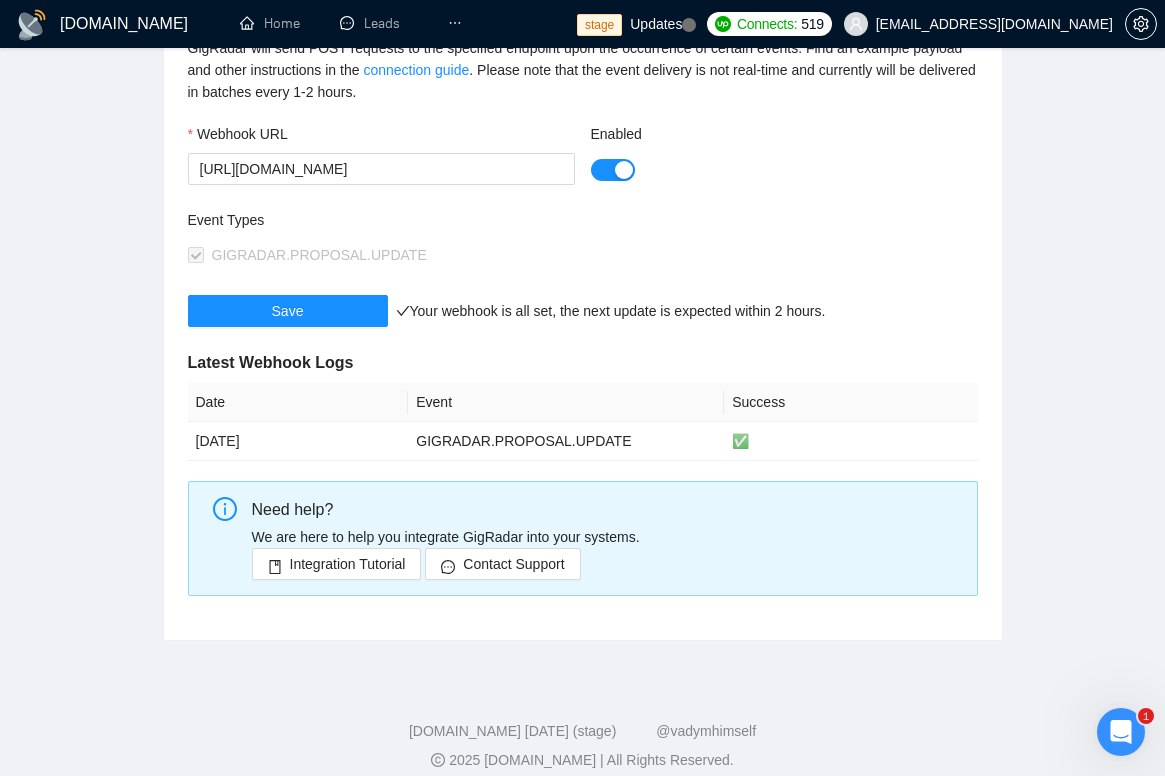 scroll, scrollTop: 341, scrollLeft: 0, axis: vertical 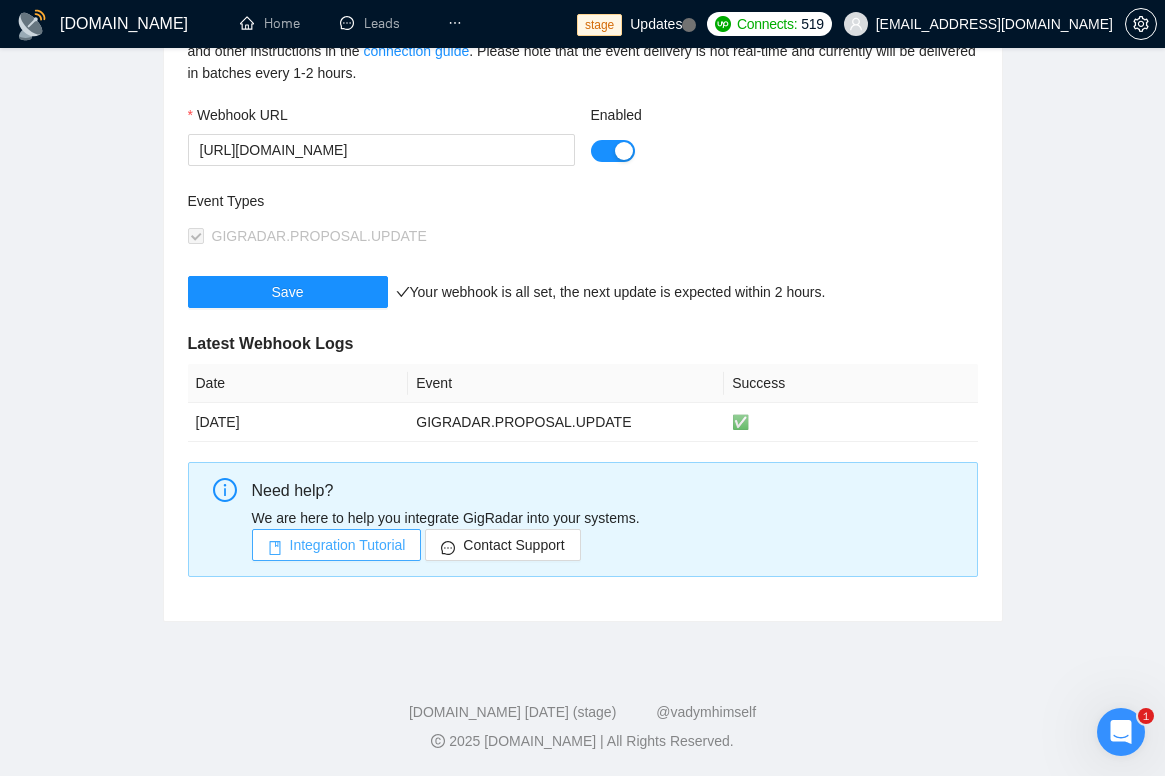 click on "Integration Tutorial" at bounding box center (348, 545) 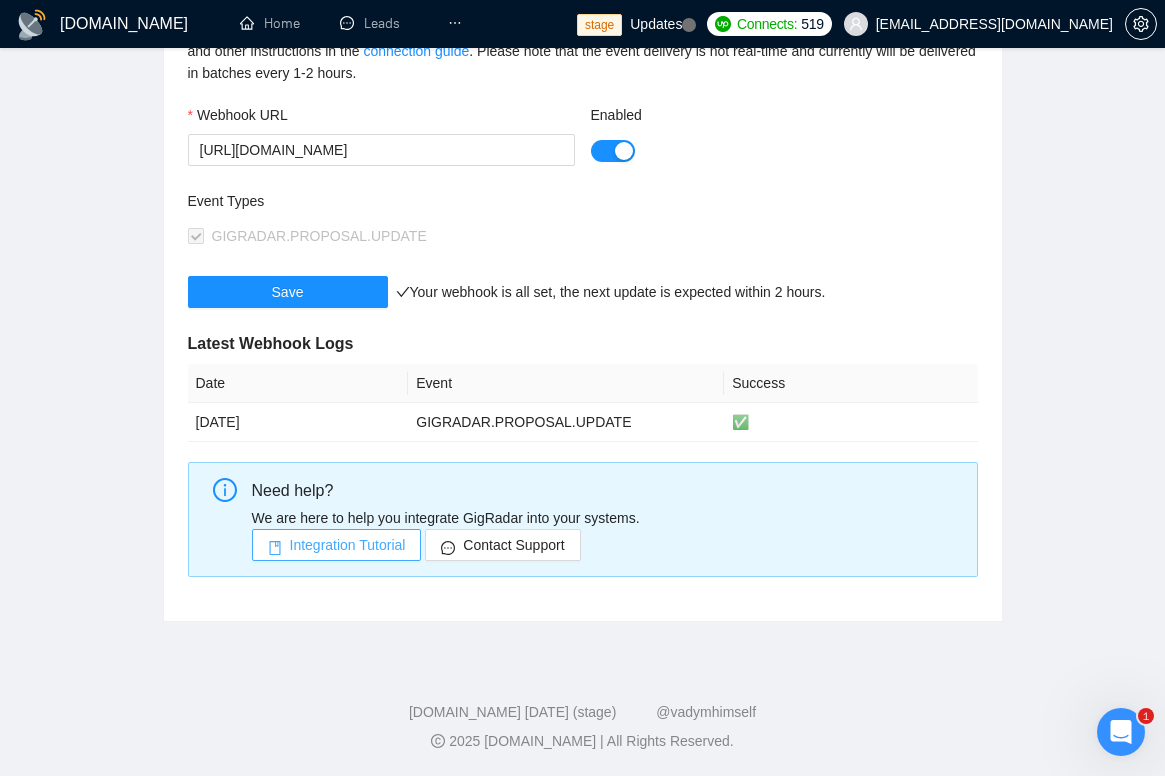 type 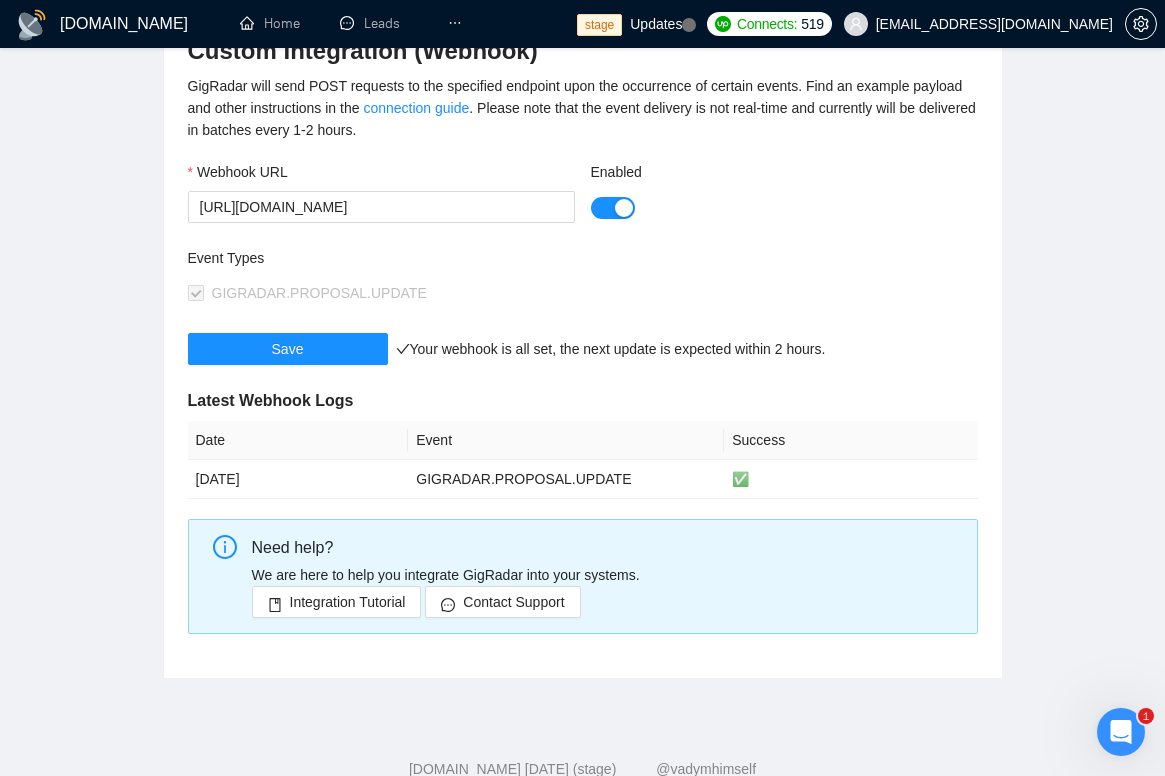 click on "Event Types GIGRADAR.PROPOSAL.UPDATE" at bounding box center (583, 290) 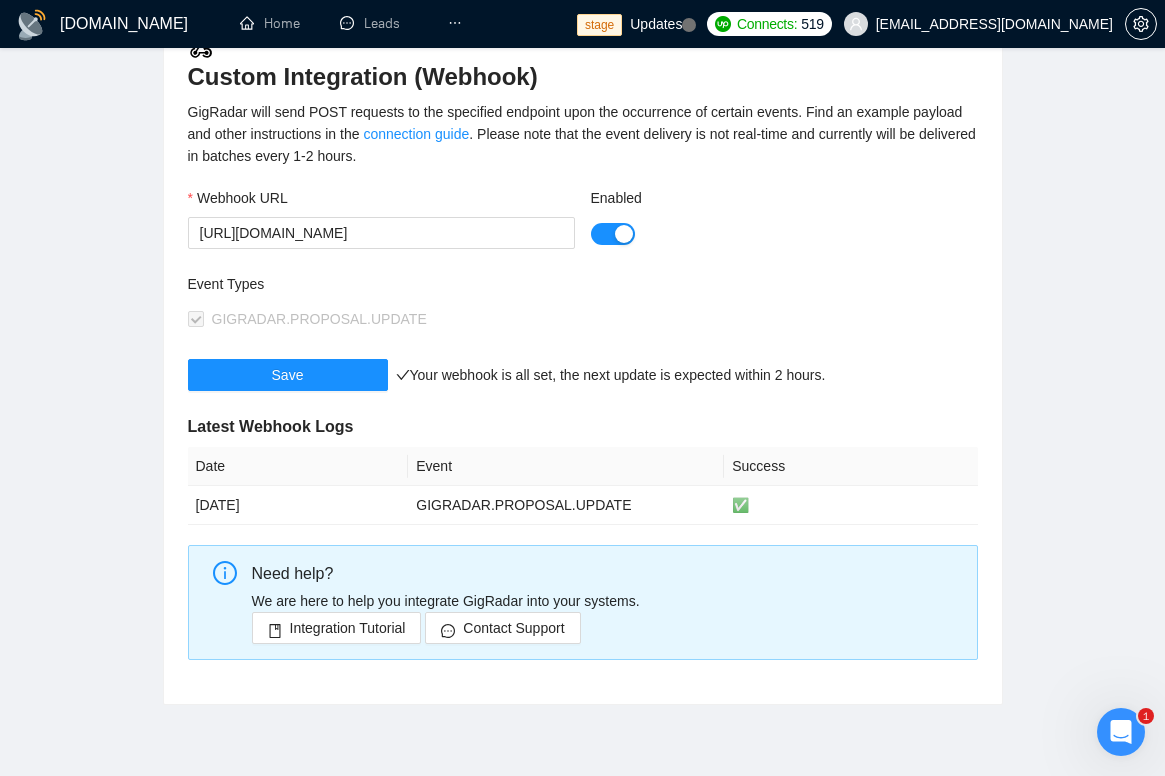 scroll, scrollTop: 254, scrollLeft: 0, axis: vertical 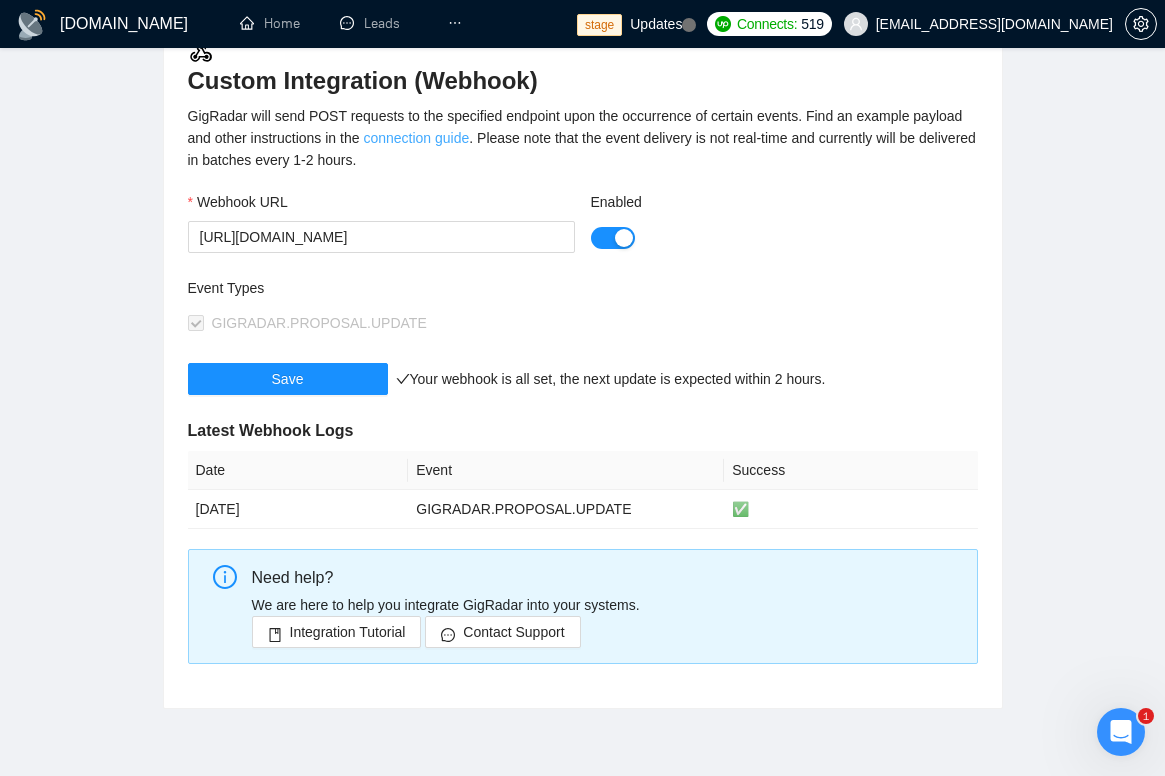 click on "connection guide" at bounding box center (416, 138) 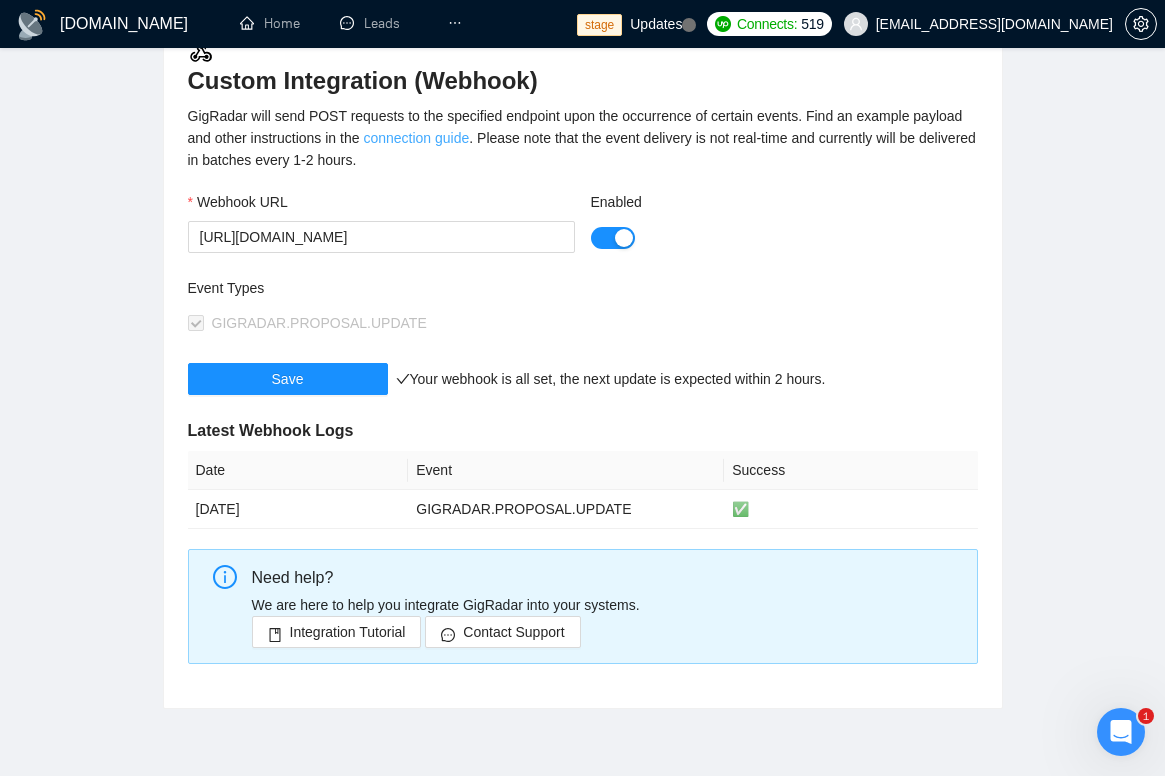 scroll, scrollTop: 0, scrollLeft: 0, axis: both 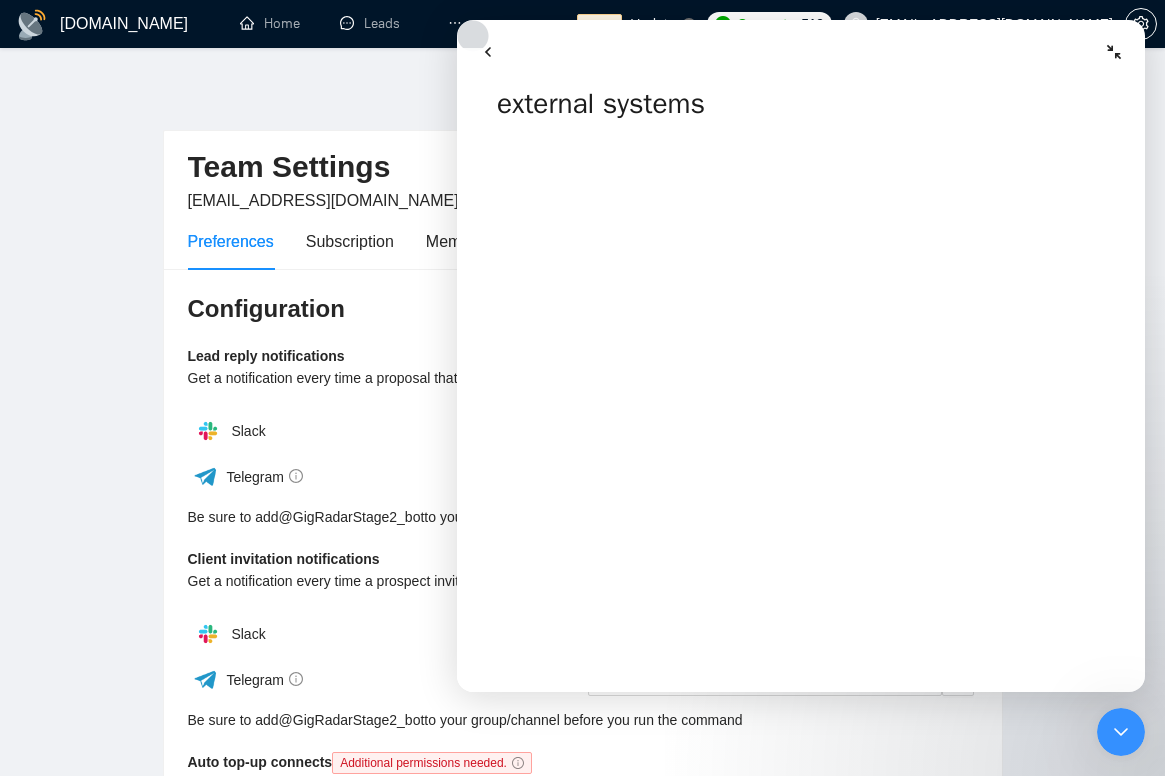 click at bounding box center (801, 52) 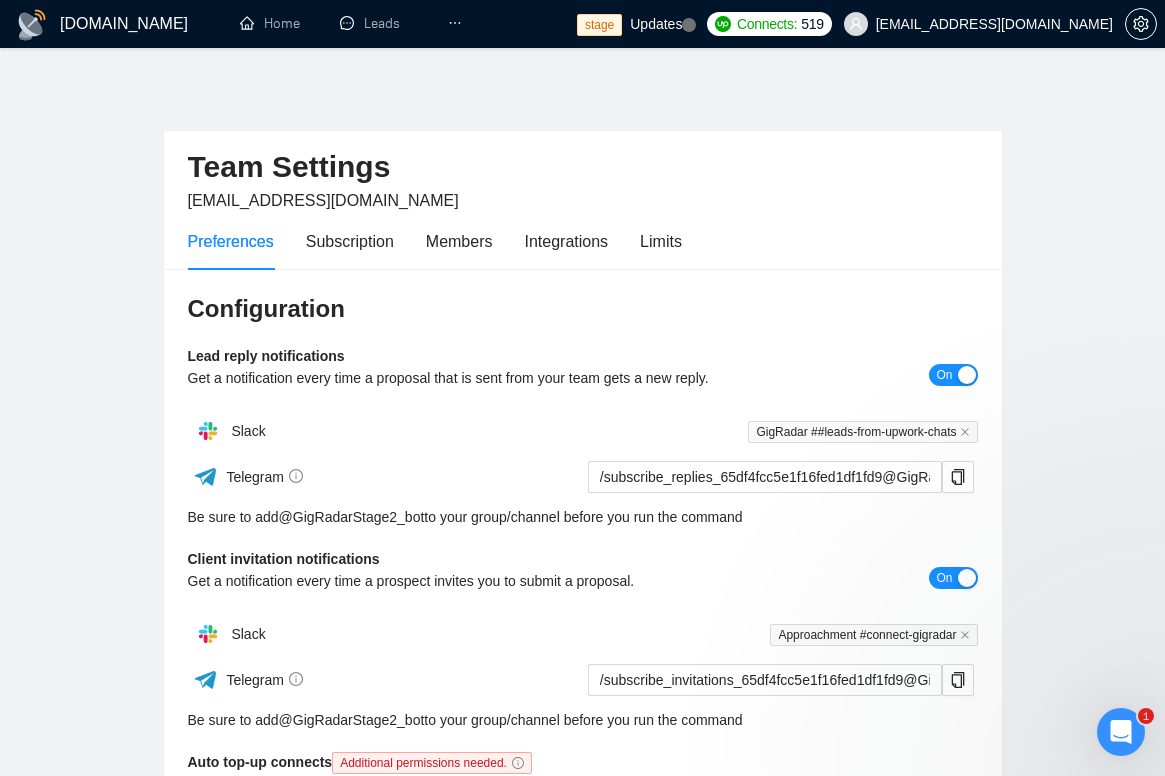 scroll, scrollTop: 0, scrollLeft: 0, axis: both 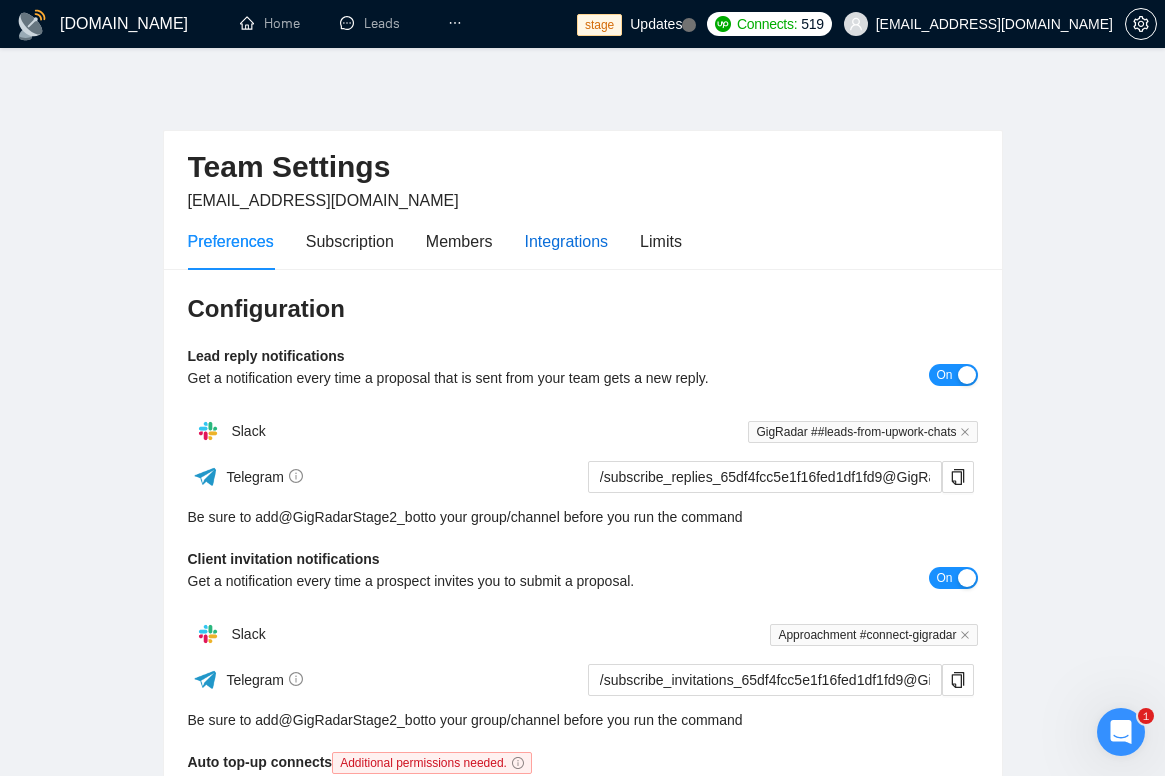 click on "Integrations" at bounding box center (567, 241) 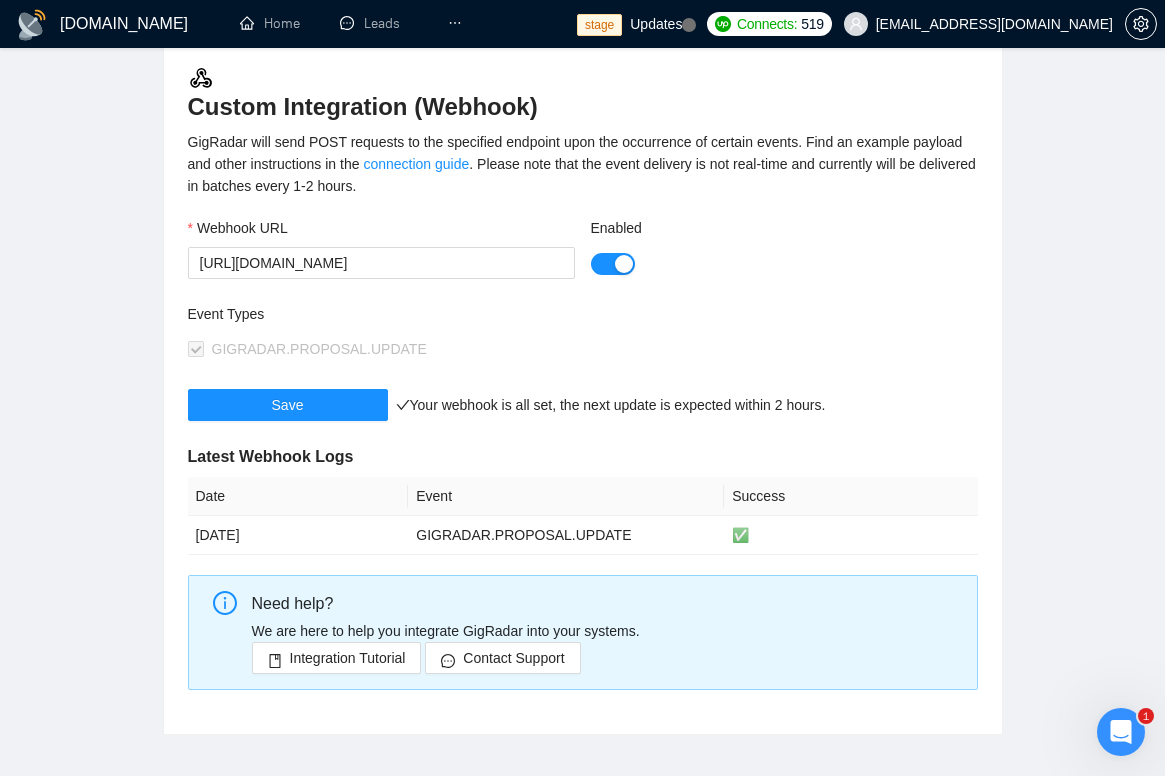scroll, scrollTop: 230, scrollLeft: 0, axis: vertical 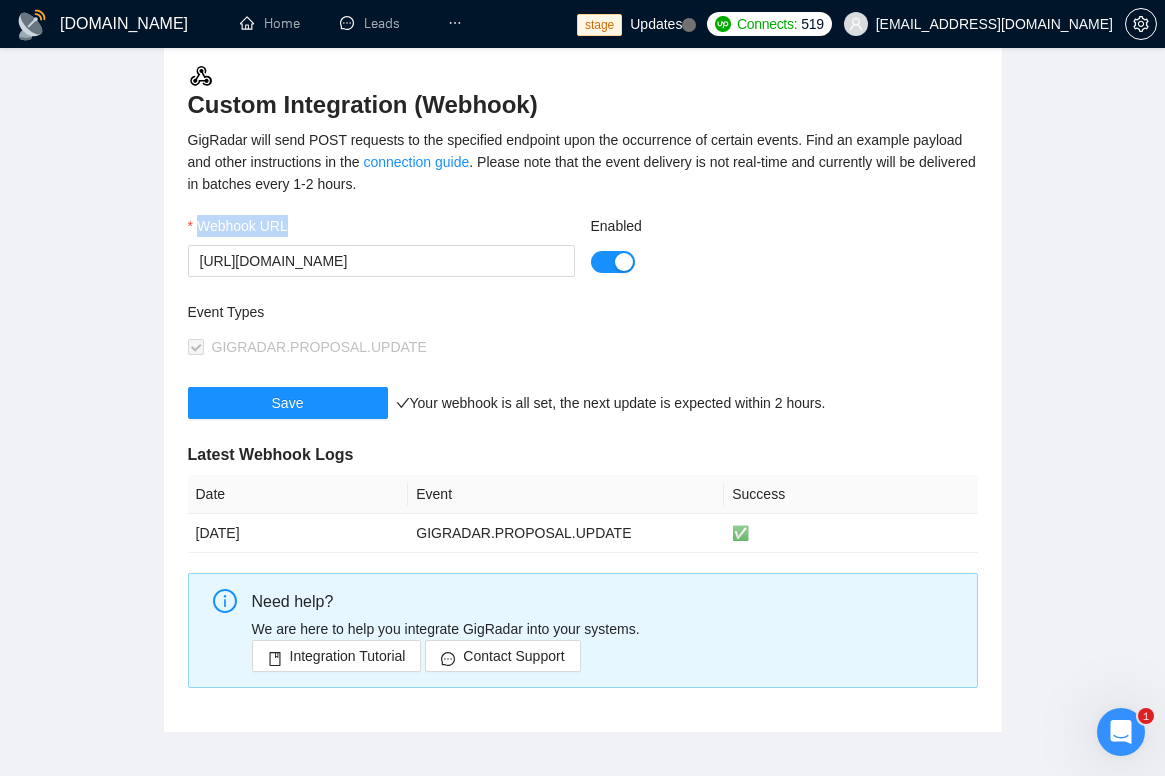 drag, startPoint x: 341, startPoint y: 221, endPoint x: 196, endPoint y: 224, distance: 145.03104 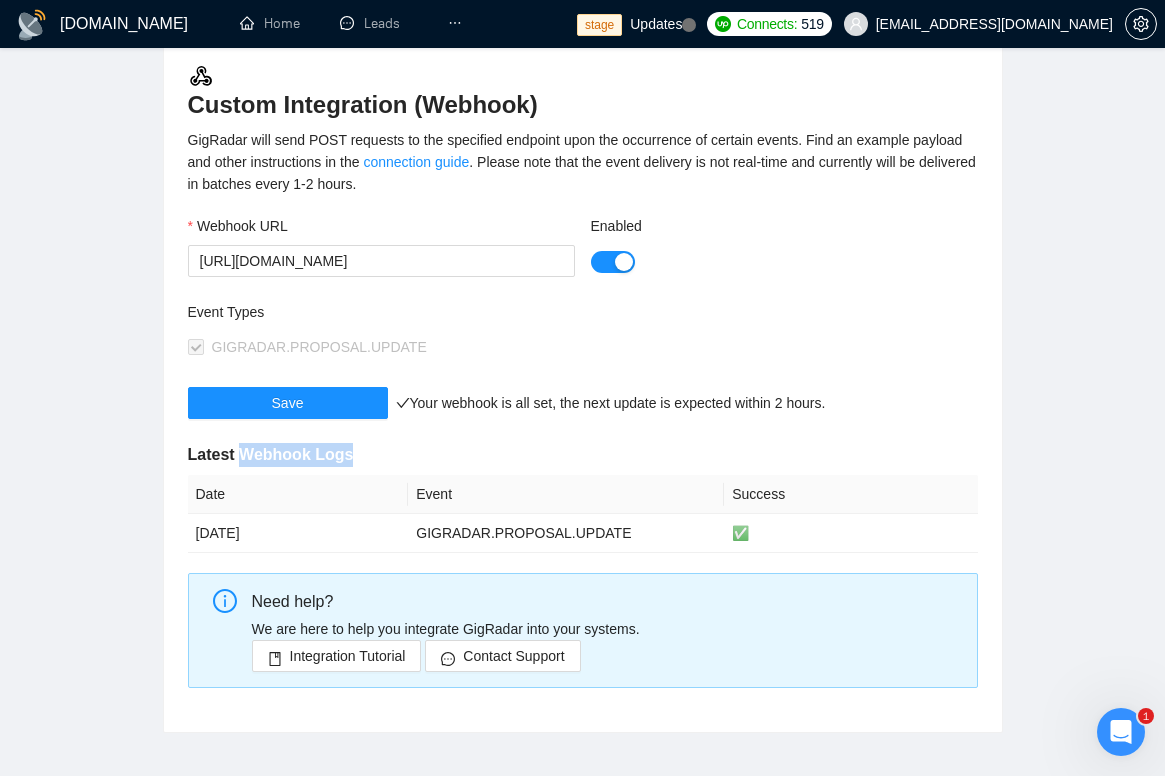 drag, startPoint x: 240, startPoint y: 456, endPoint x: 362, endPoint y: 459, distance: 122.03688 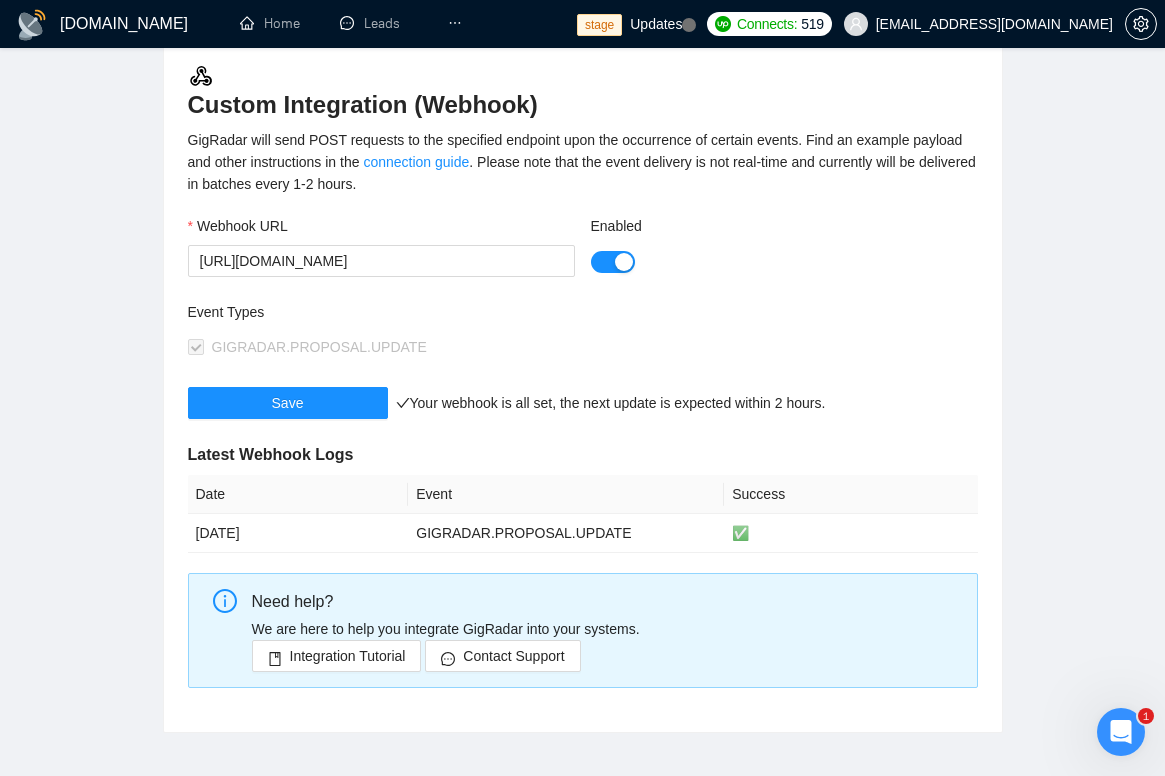 click 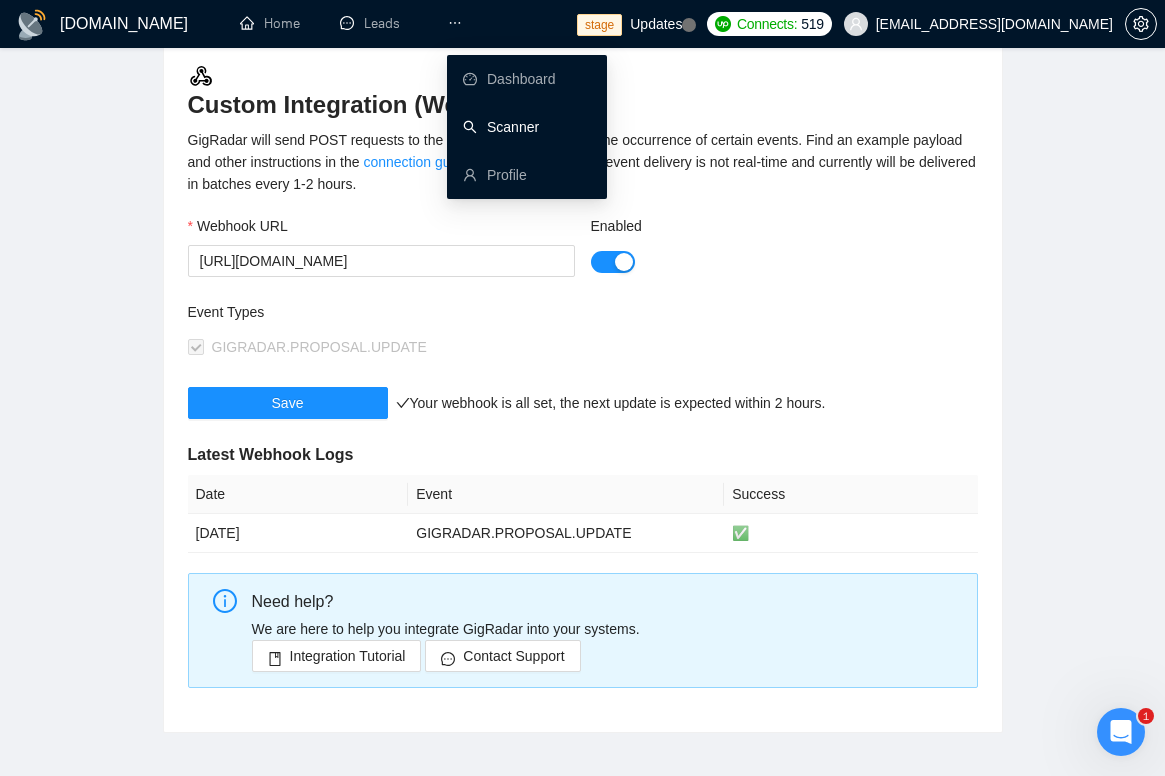 click on "Scanner" at bounding box center (501, 127) 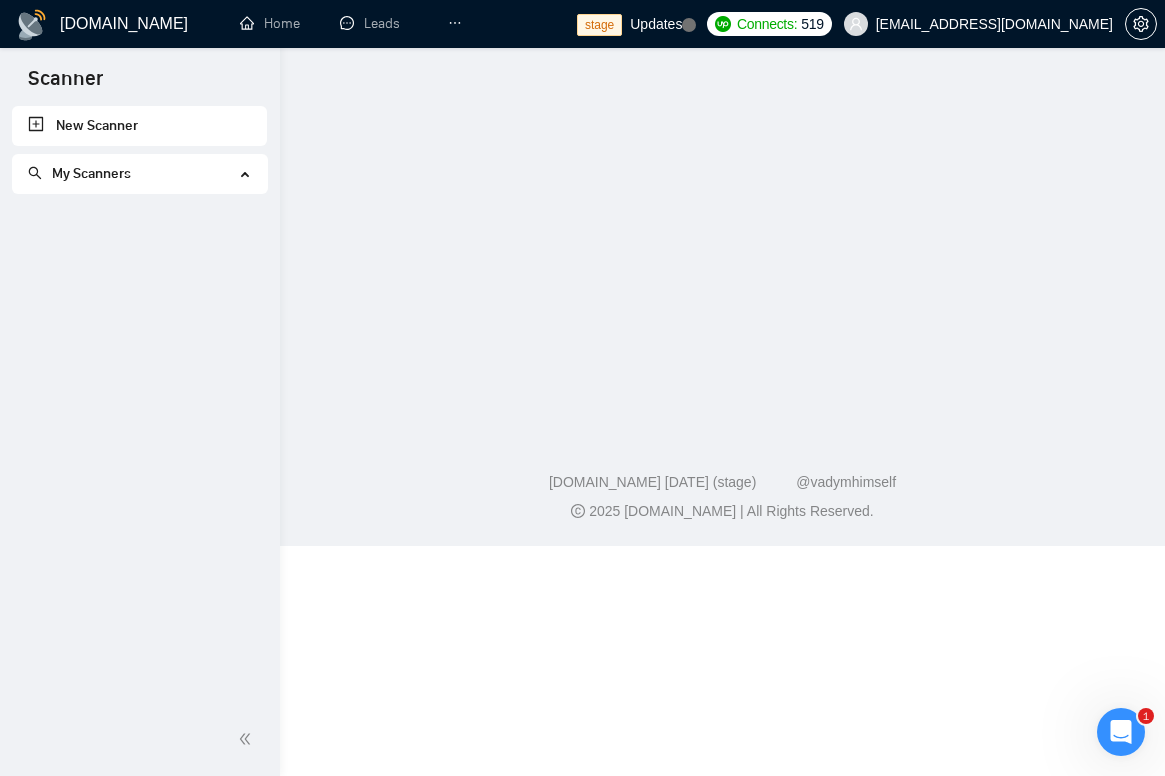 scroll, scrollTop: 0, scrollLeft: 0, axis: both 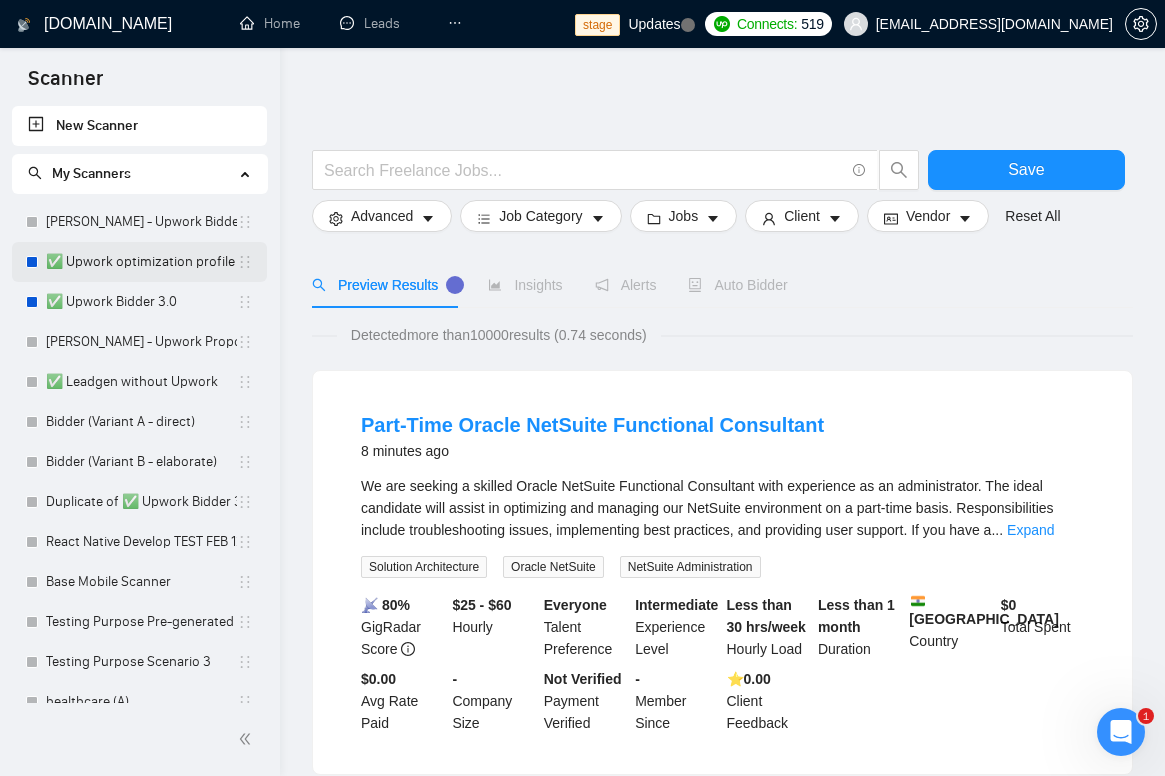 click on "✅ Upwork optimization profile" at bounding box center [141, 262] 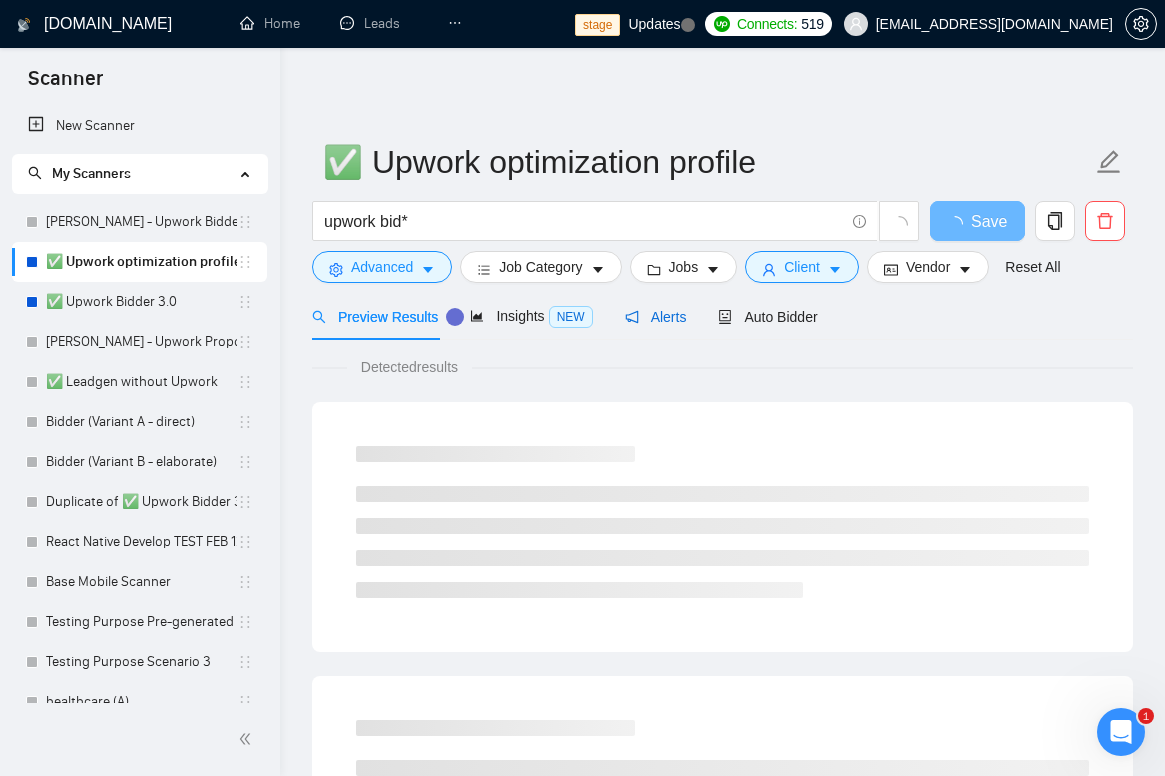 click on "Alerts" at bounding box center [656, 317] 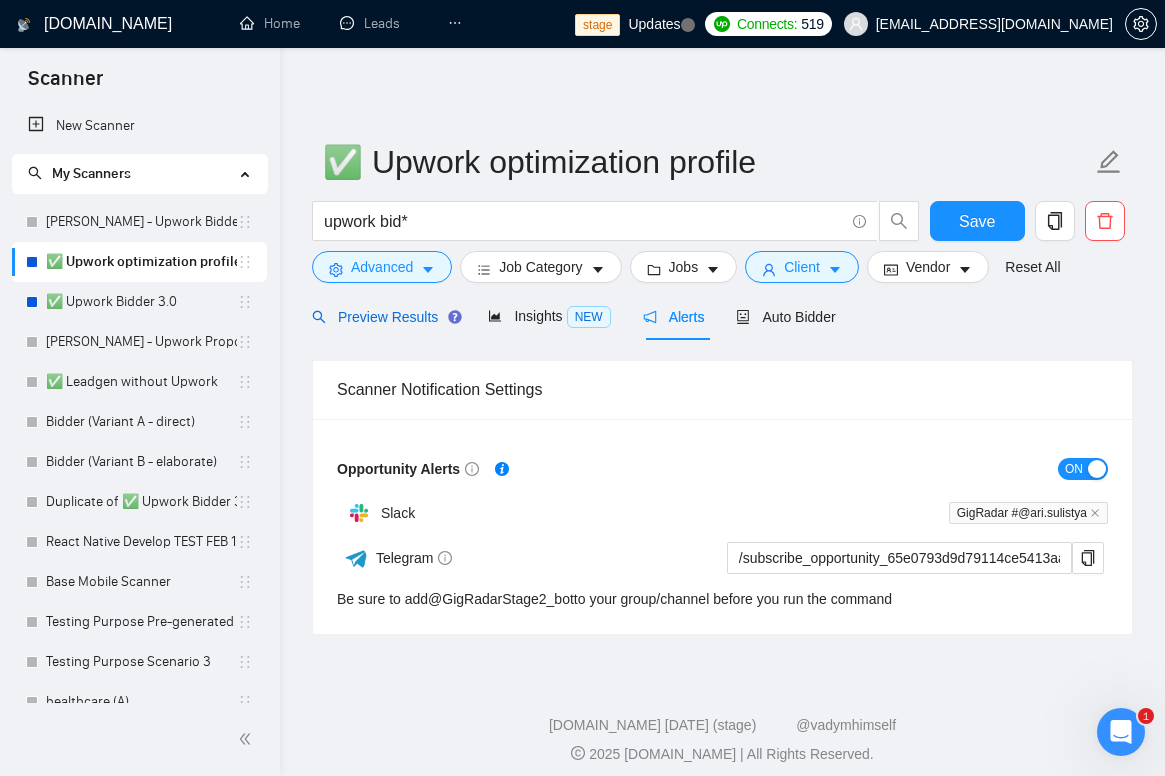 click on "Preview Results" at bounding box center [384, 317] 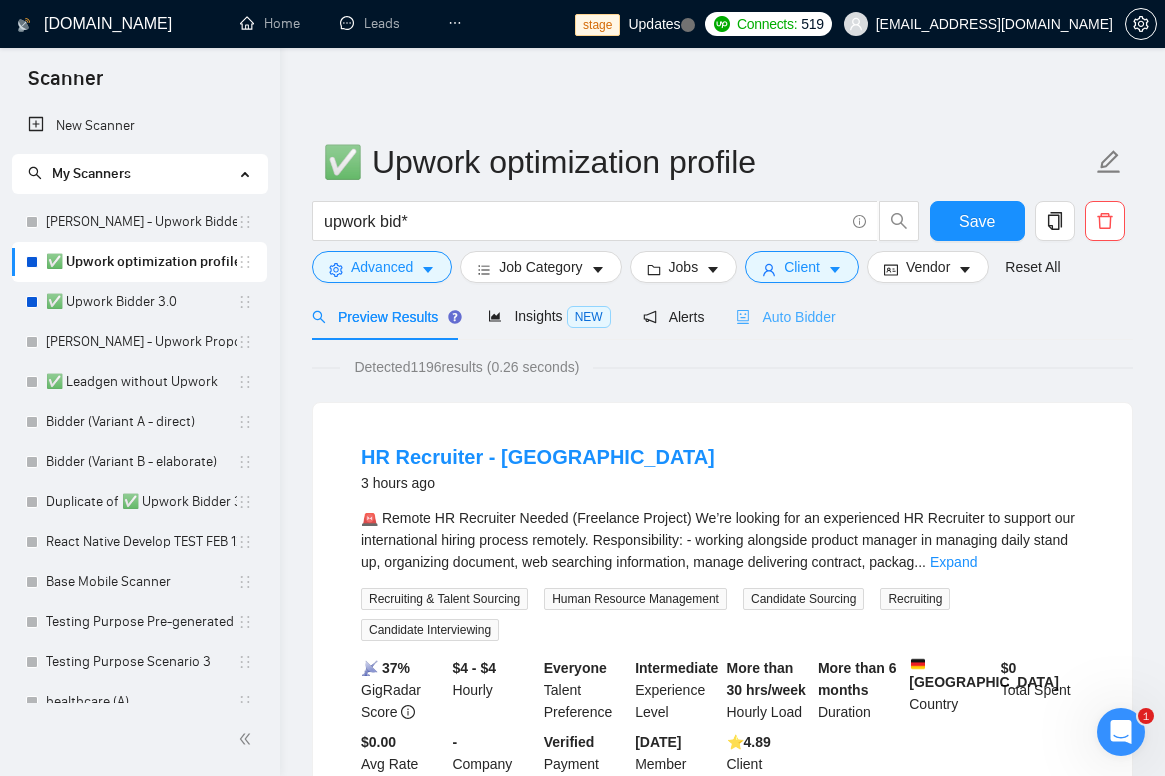 click on "Auto Bidder" at bounding box center [785, 316] 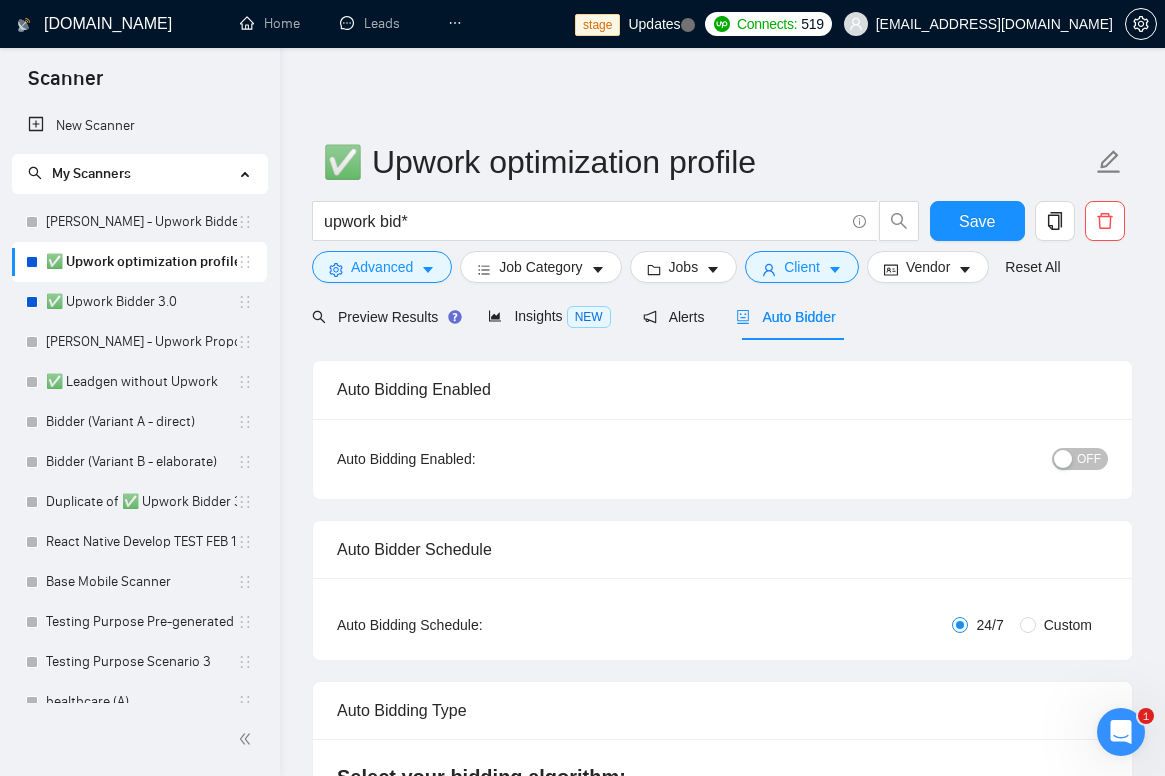 type 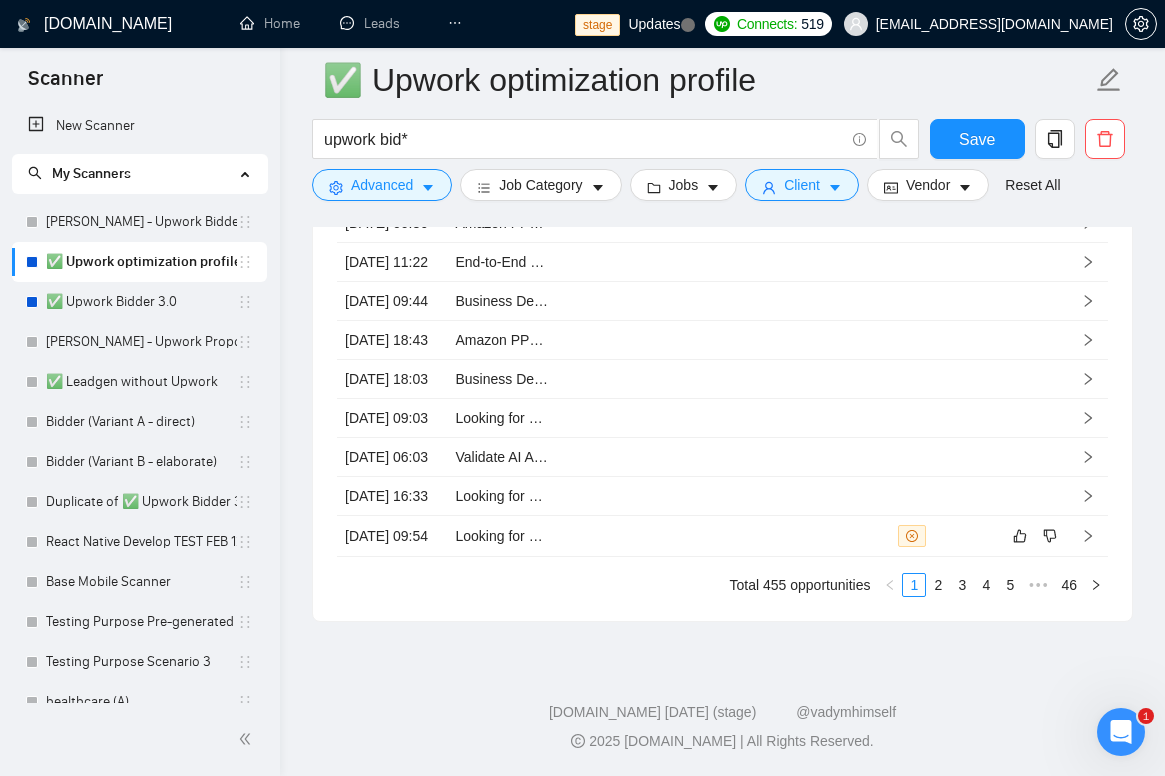 scroll, scrollTop: 5043, scrollLeft: 0, axis: vertical 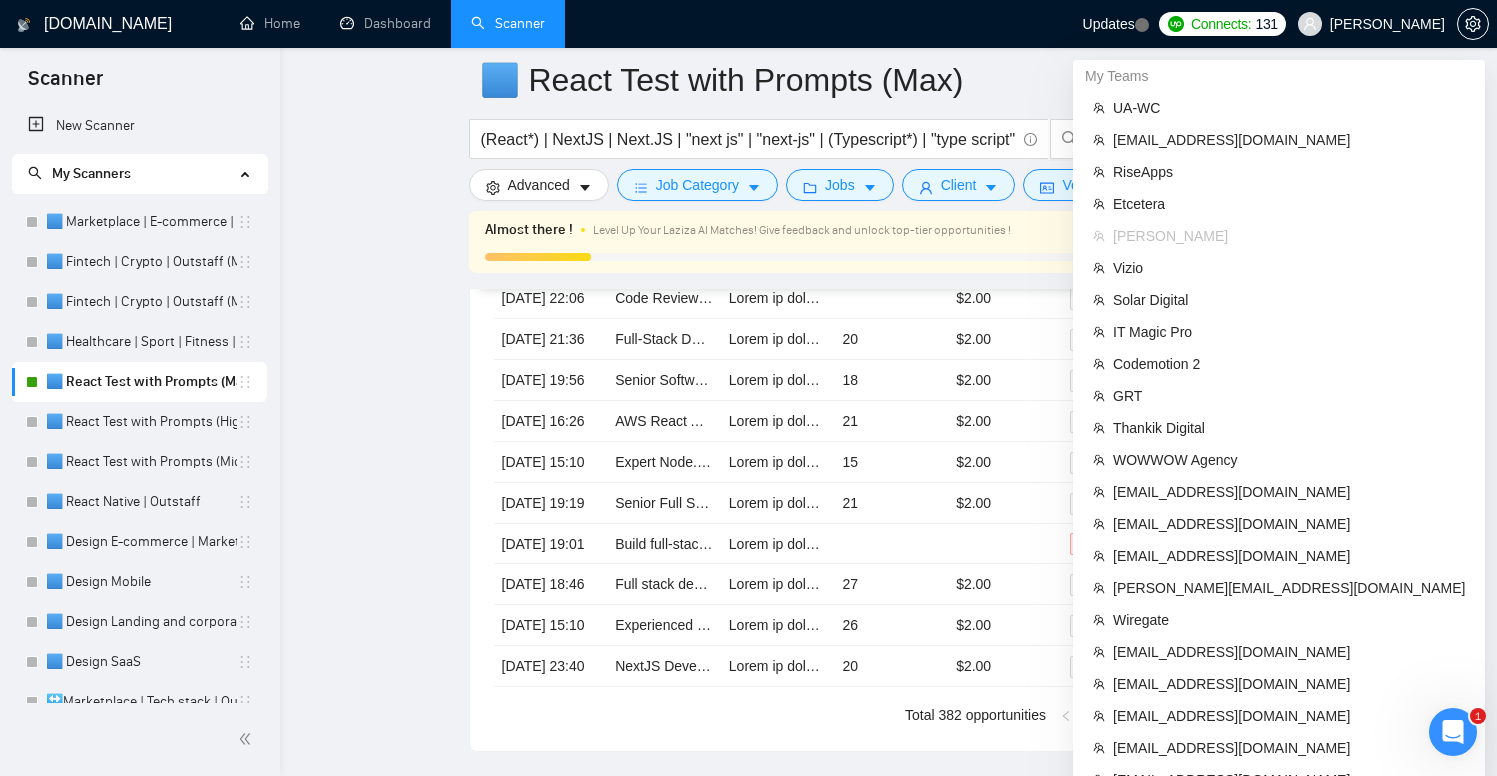 click on "[PERSON_NAME]" at bounding box center (1387, 24) 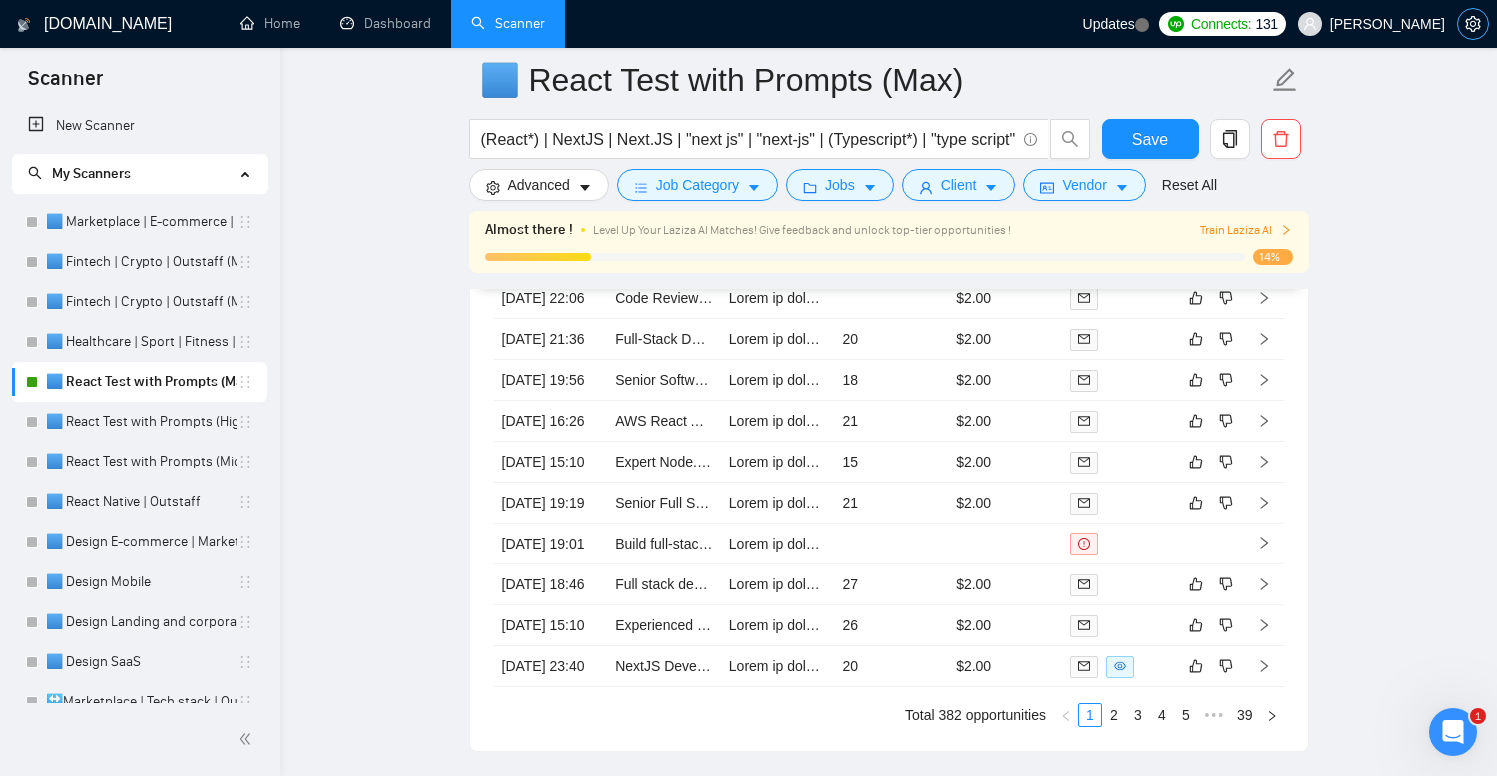 click at bounding box center [1473, 24] 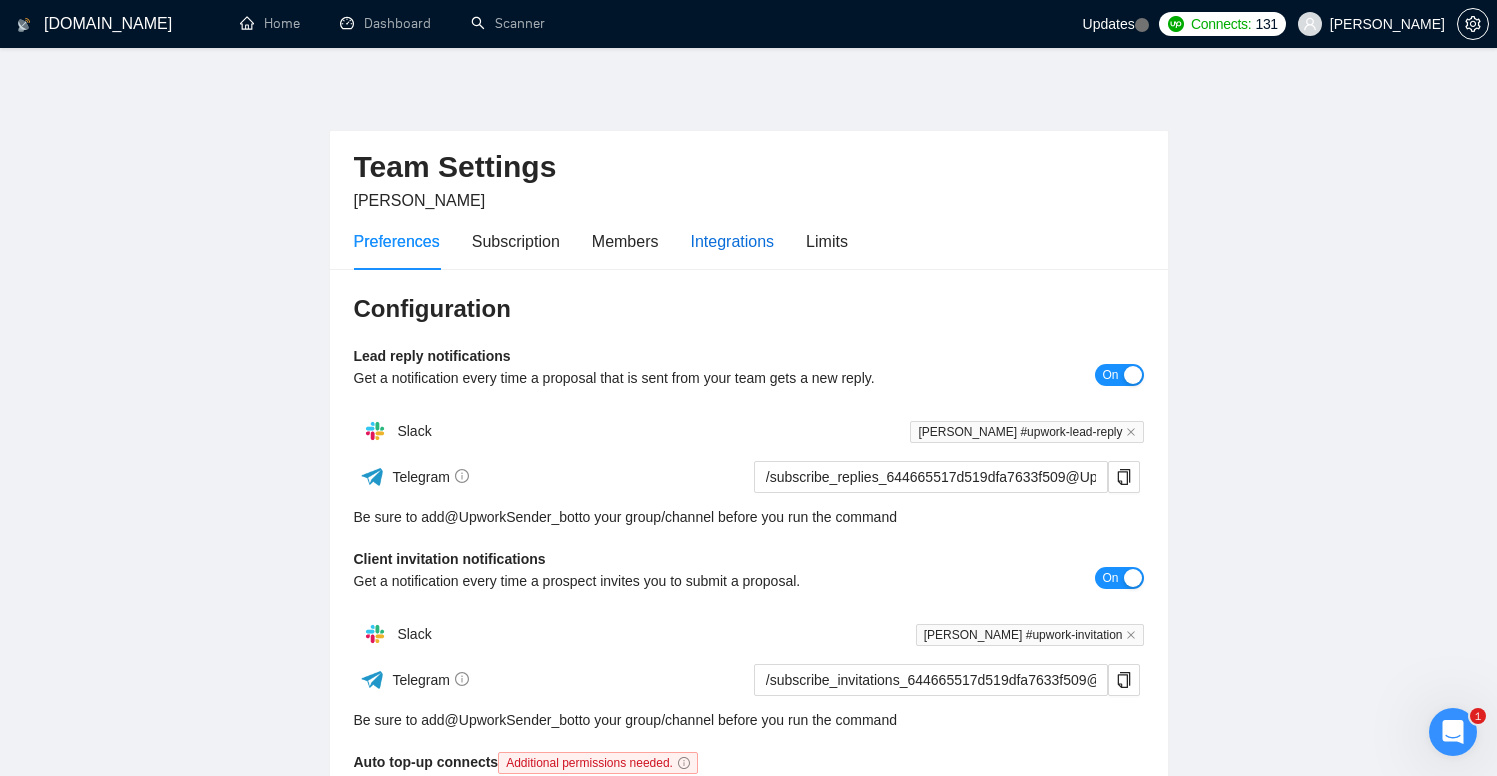click on "Integrations" at bounding box center (733, 241) 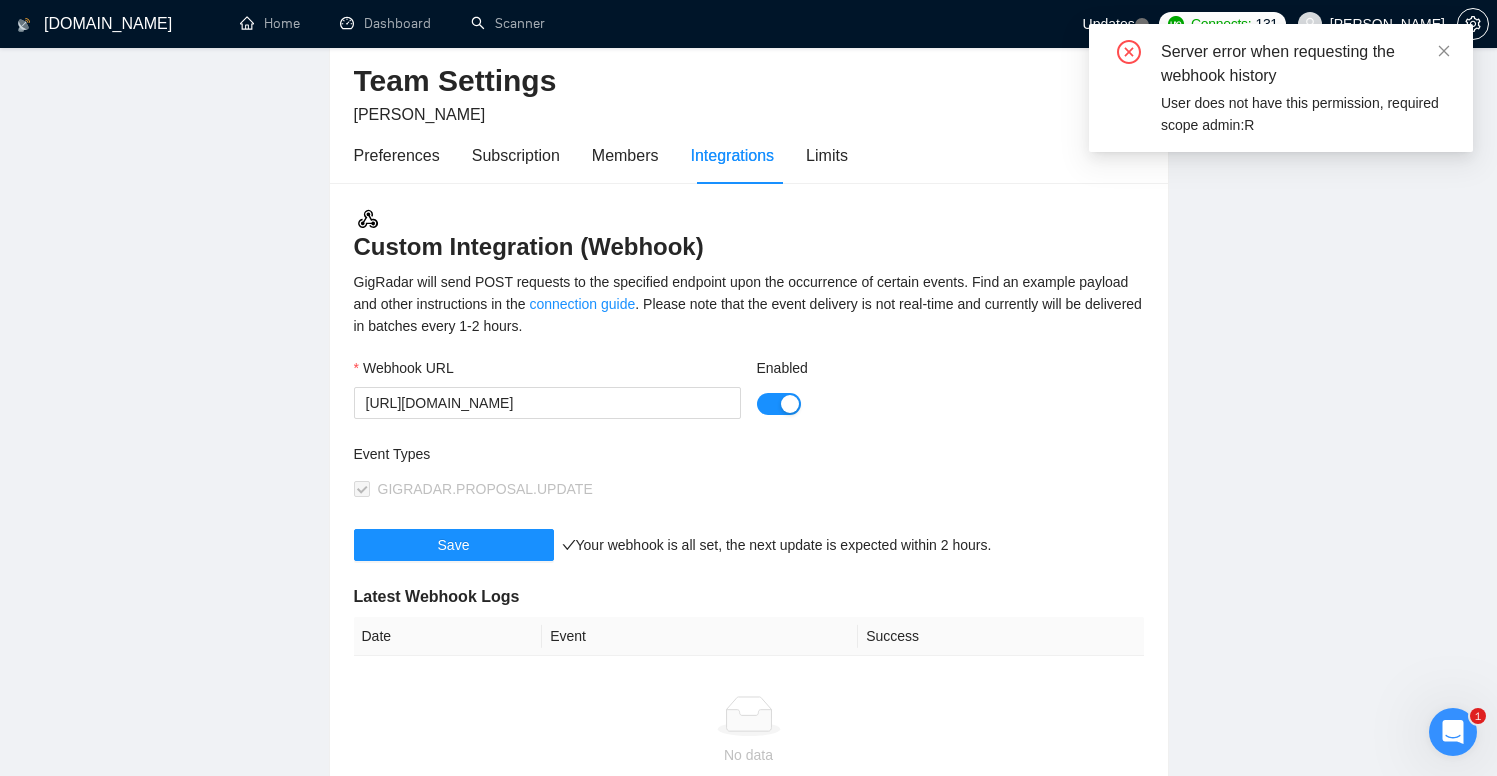 scroll, scrollTop: 0, scrollLeft: 0, axis: both 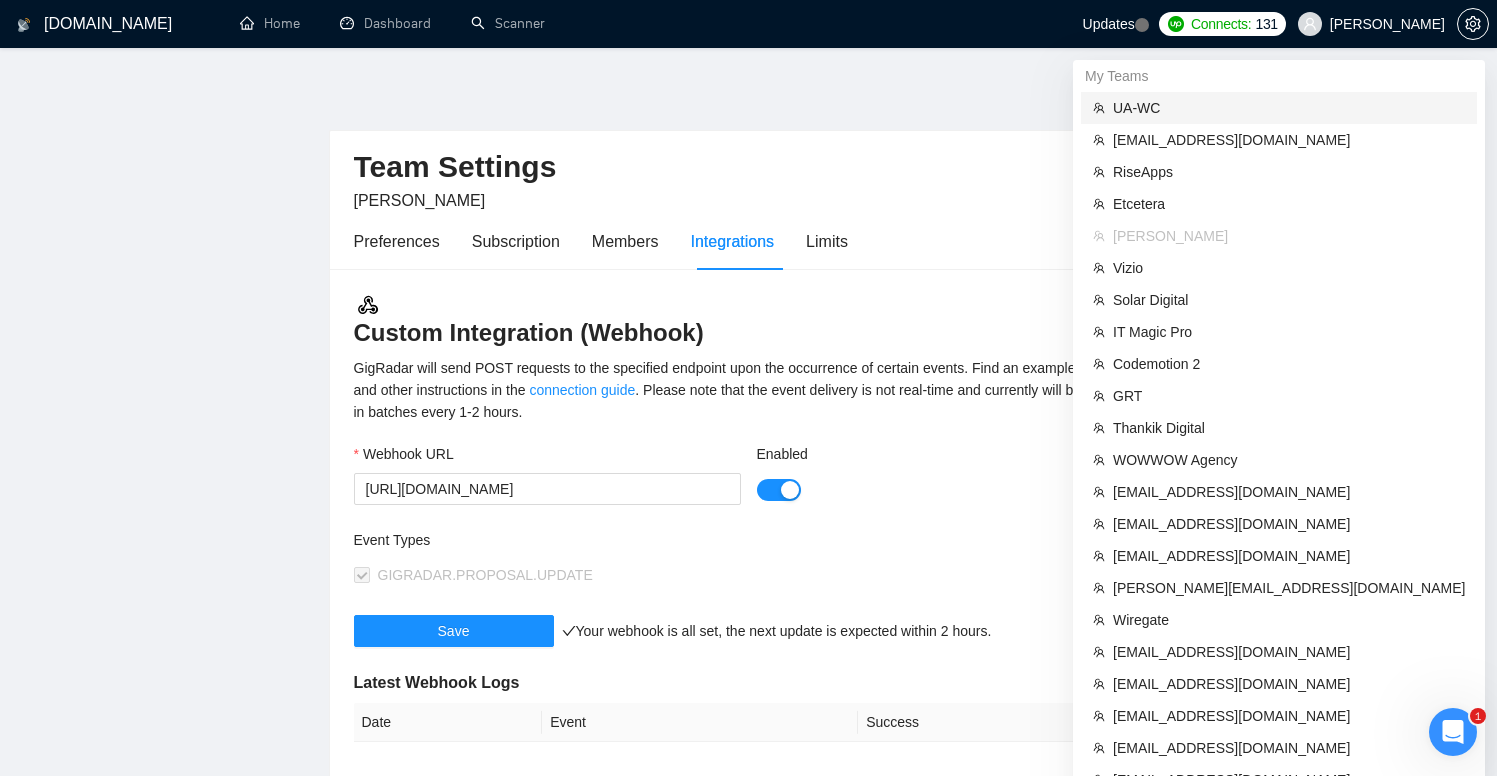 click on "UA-WC" at bounding box center (1289, 108) 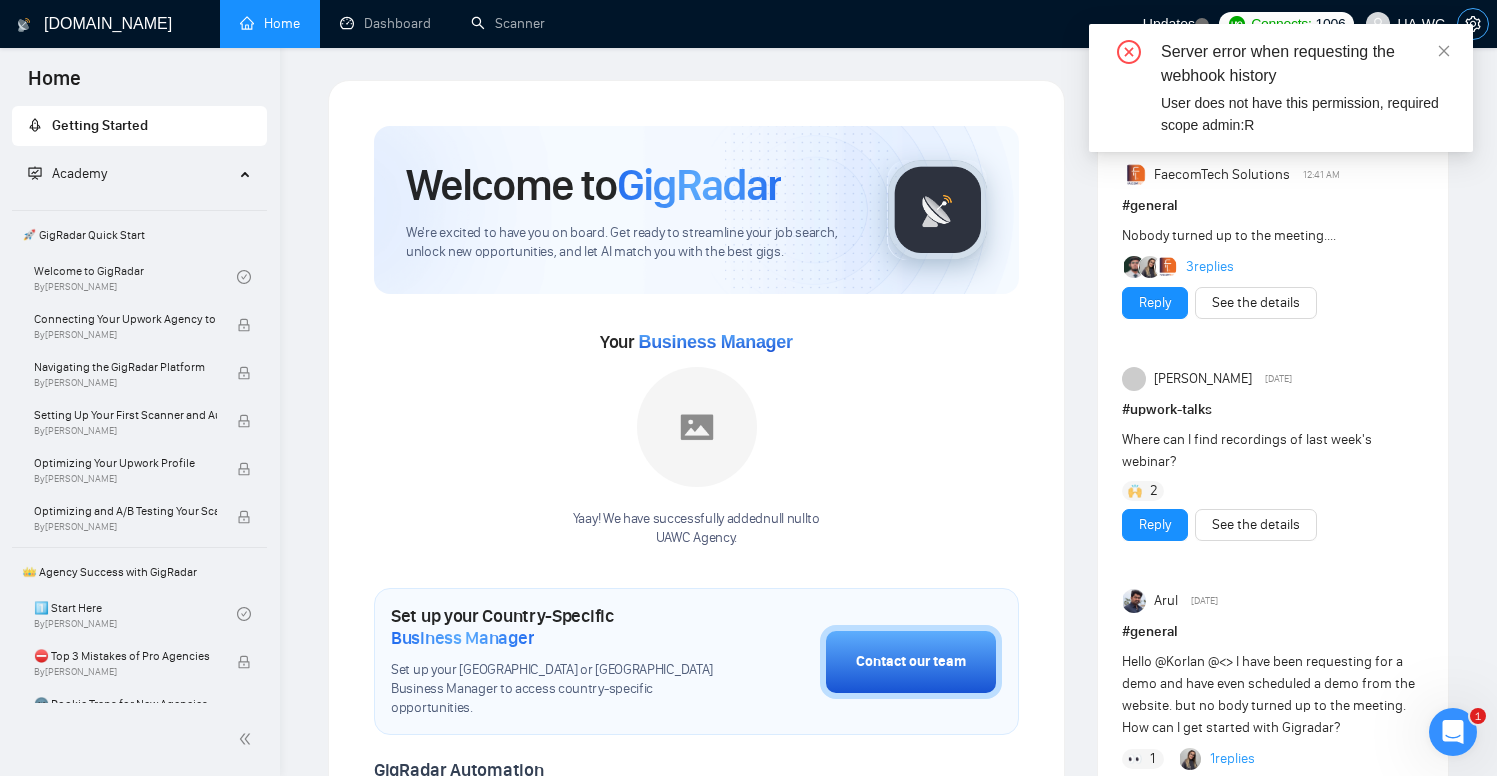 click 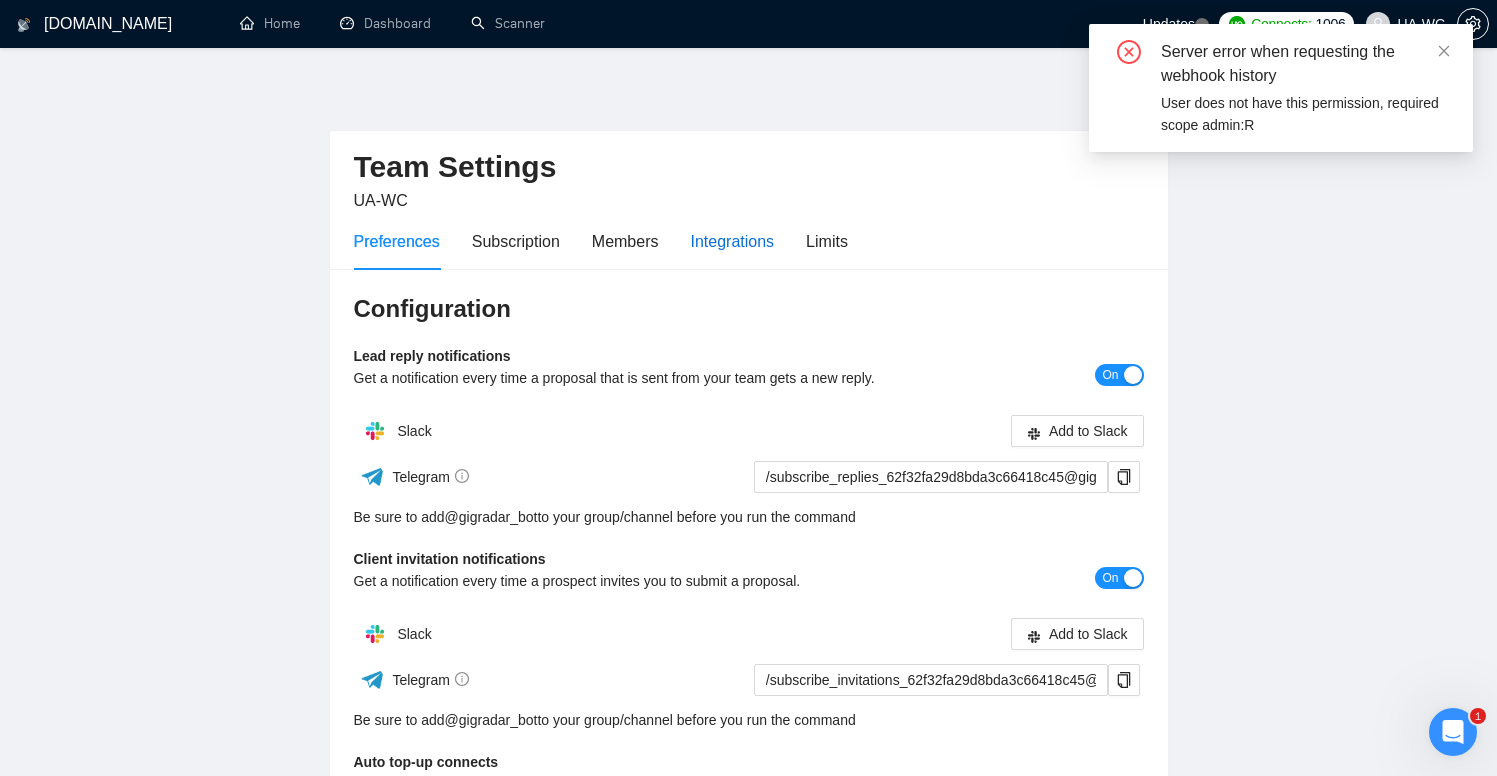 click on "Integrations" at bounding box center [733, 241] 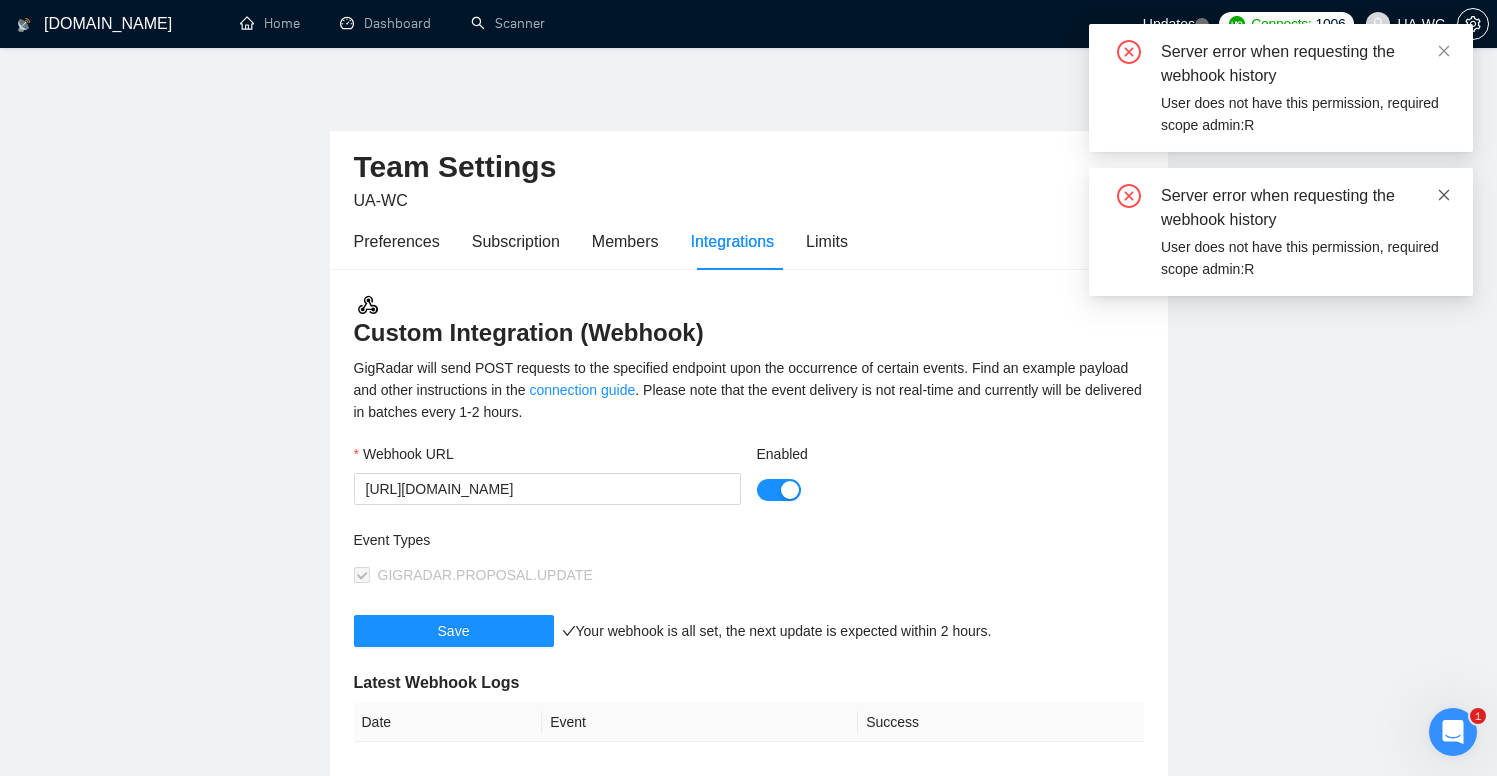 click at bounding box center (1444, 195) 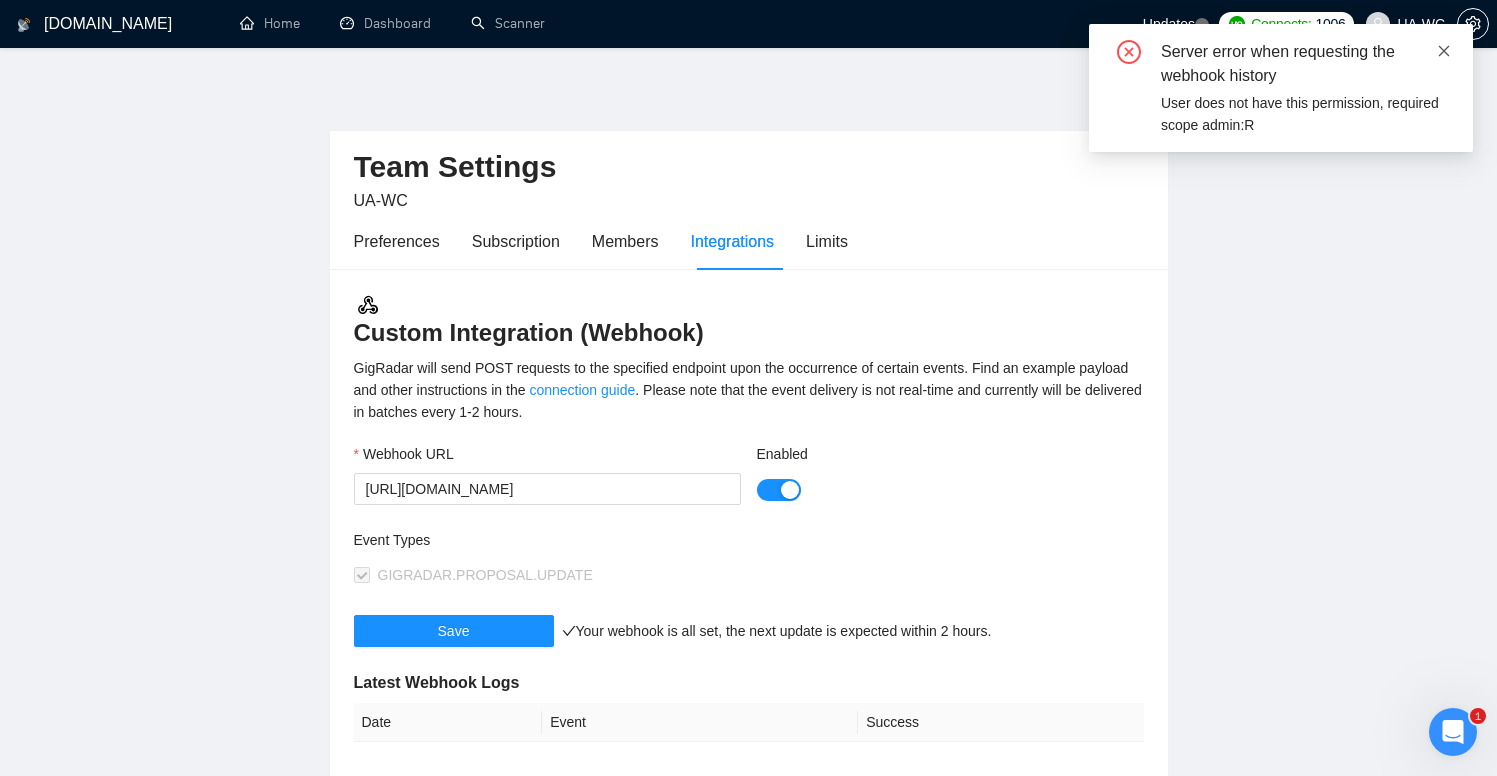 click 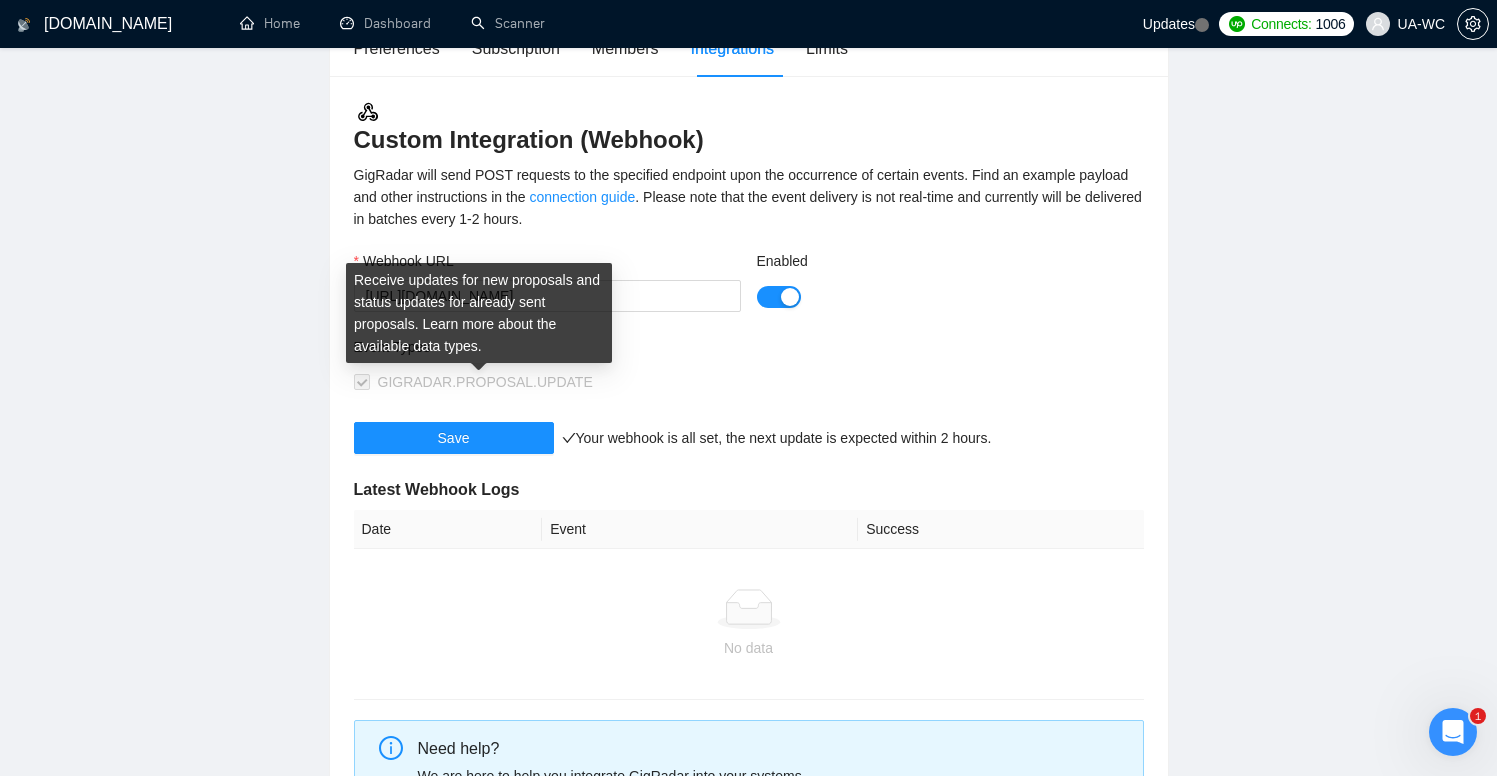 scroll, scrollTop: 191, scrollLeft: 0, axis: vertical 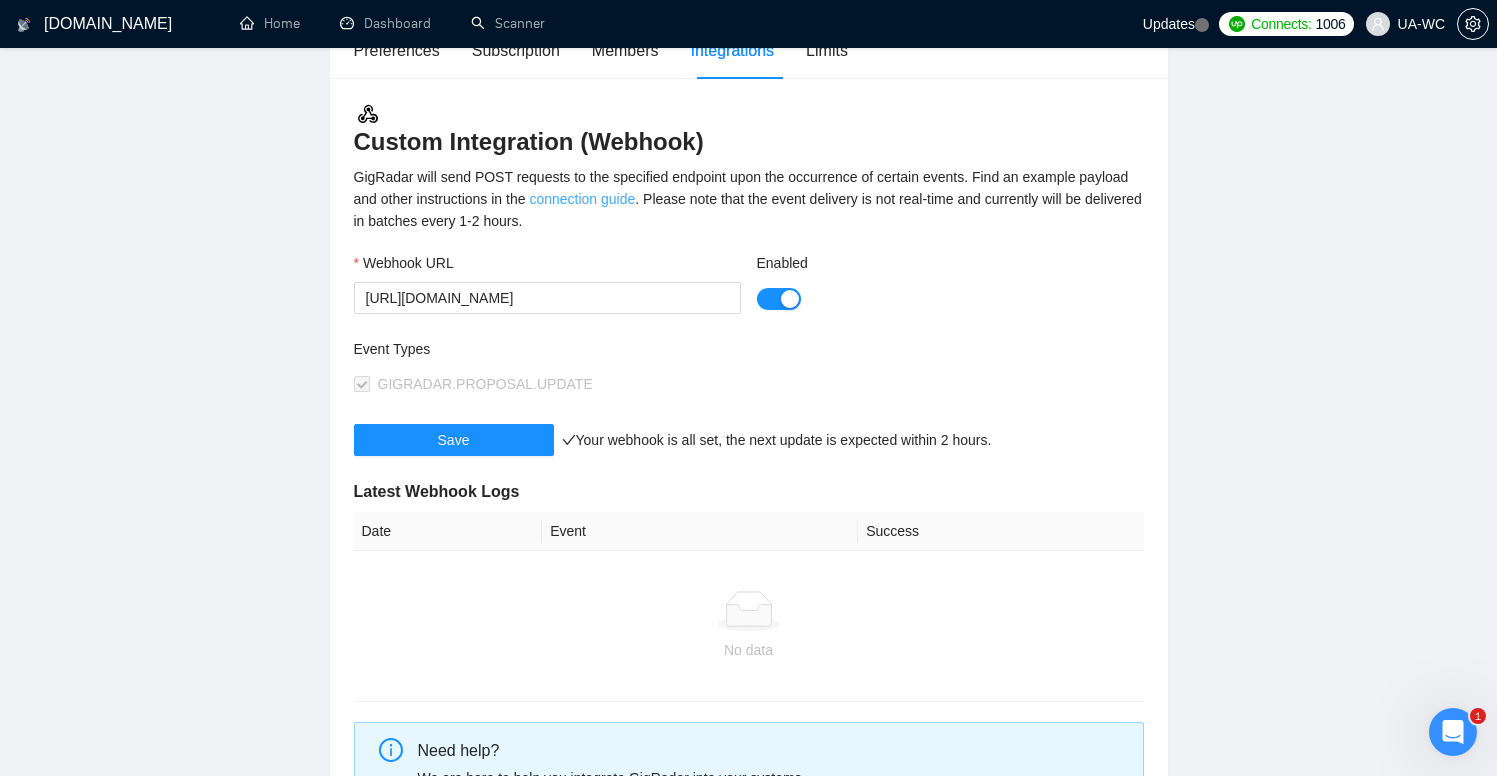 click on "connection guide" at bounding box center [582, 199] 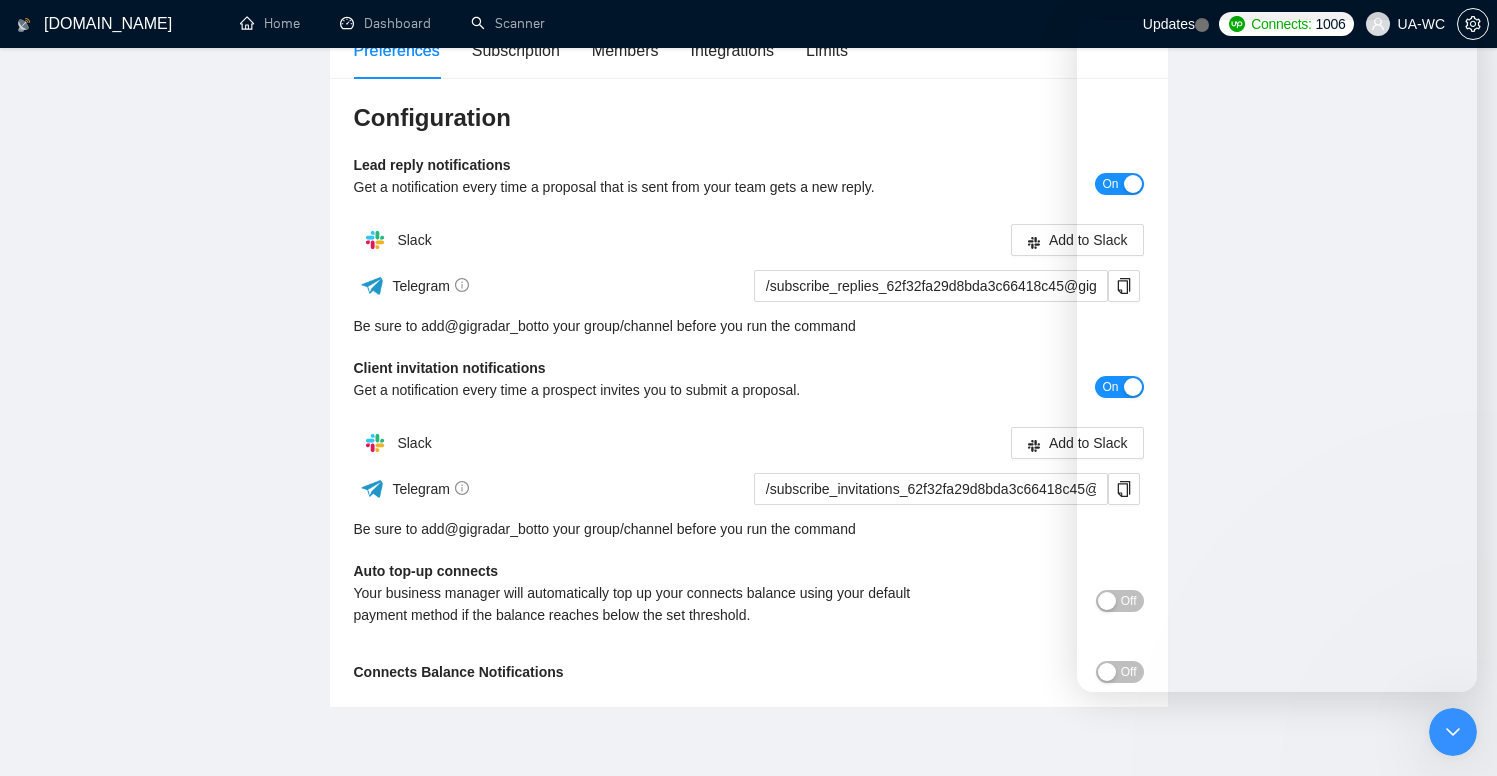 scroll, scrollTop: 0, scrollLeft: 0, axis: both 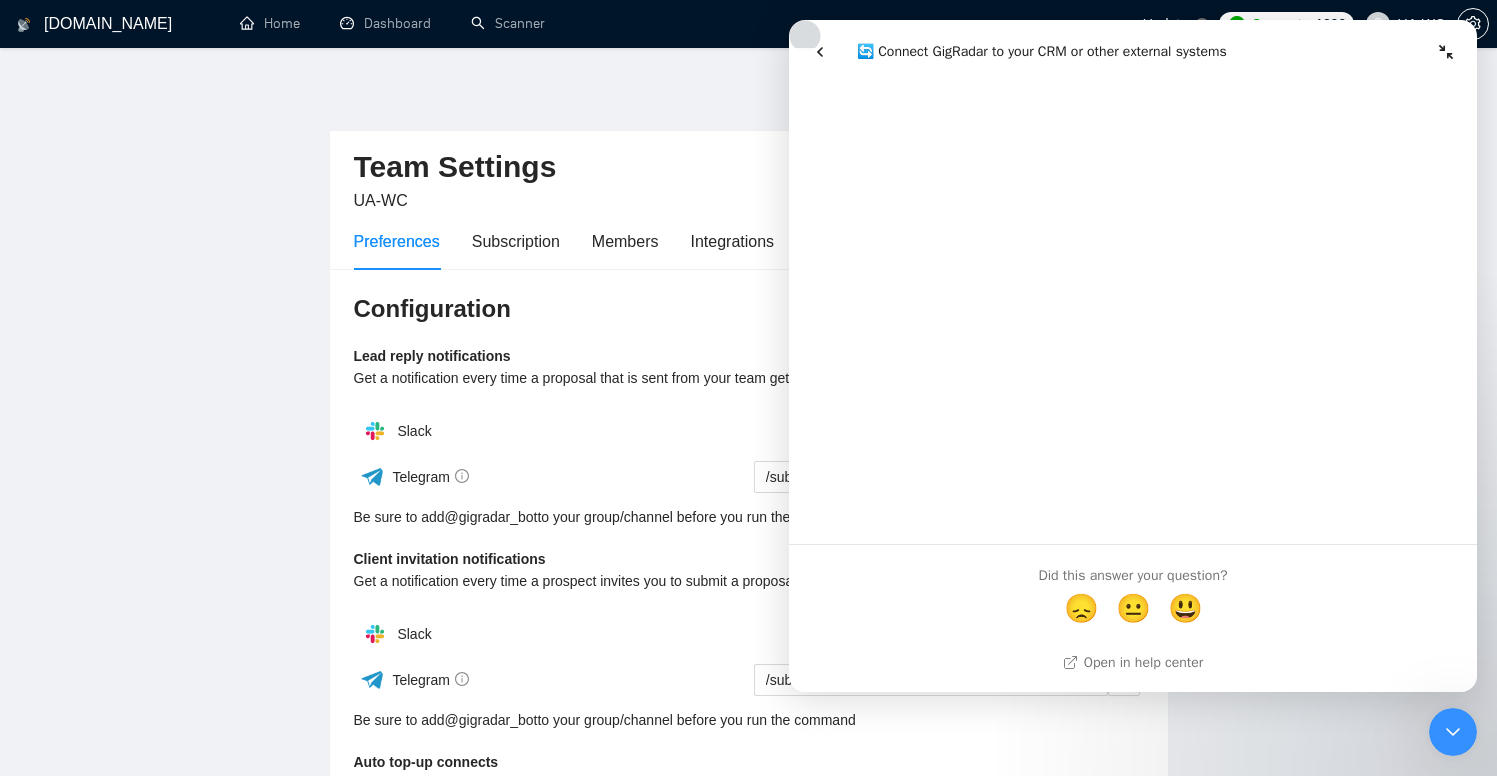 click on "Team Settings" at bounding box center (749, 167) 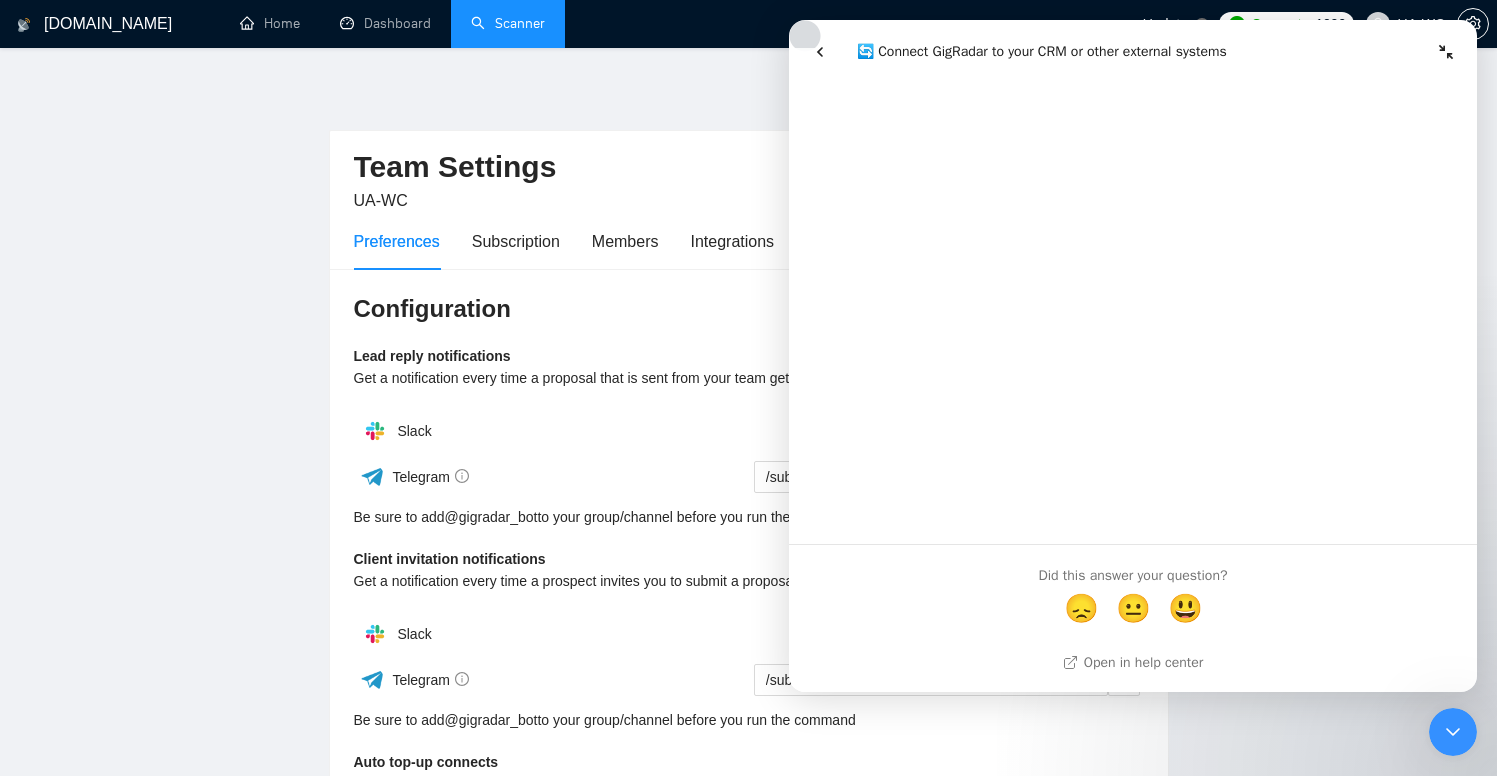 click on "Scanner" at bounding box center (508, 23) 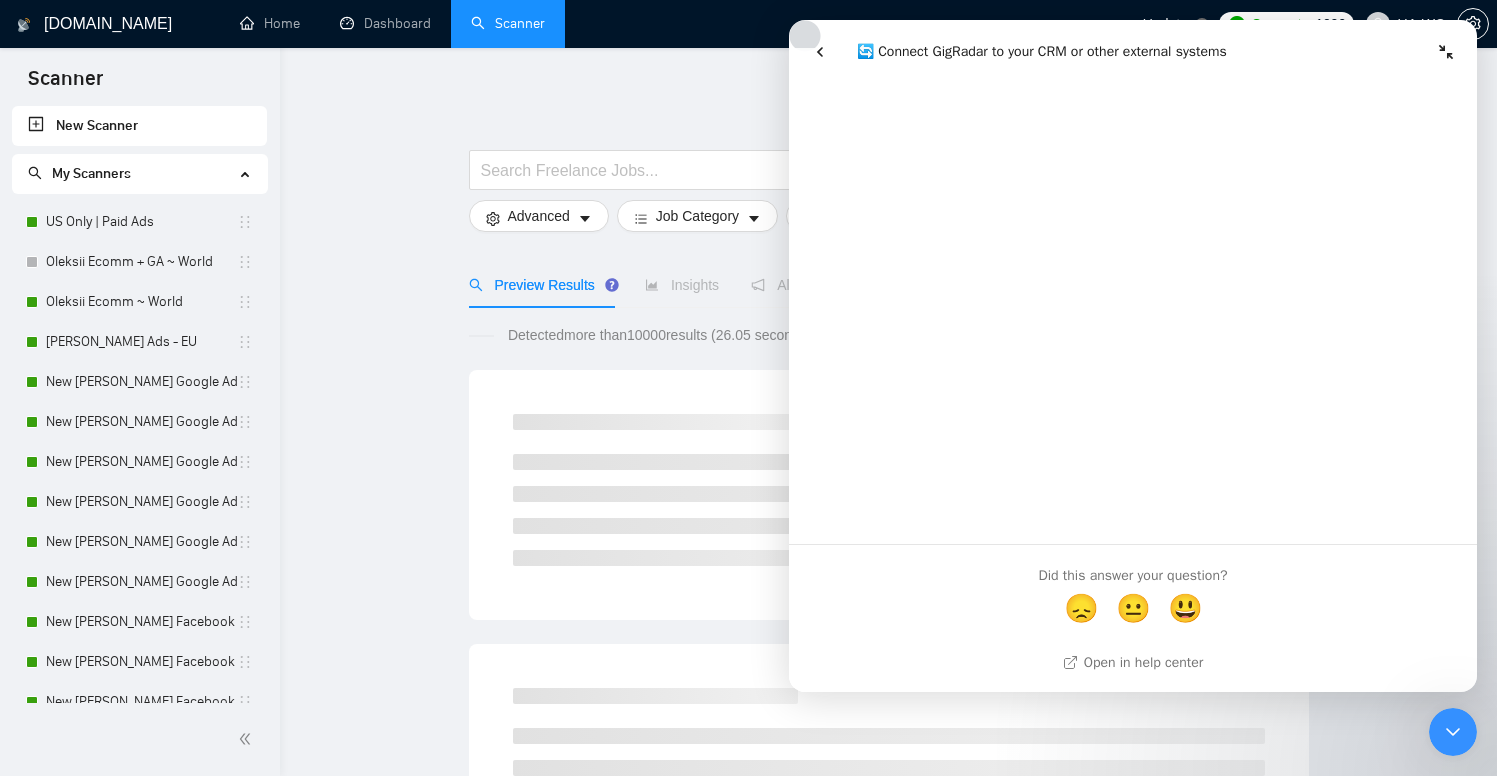 click at bounding box center [1133, 52] 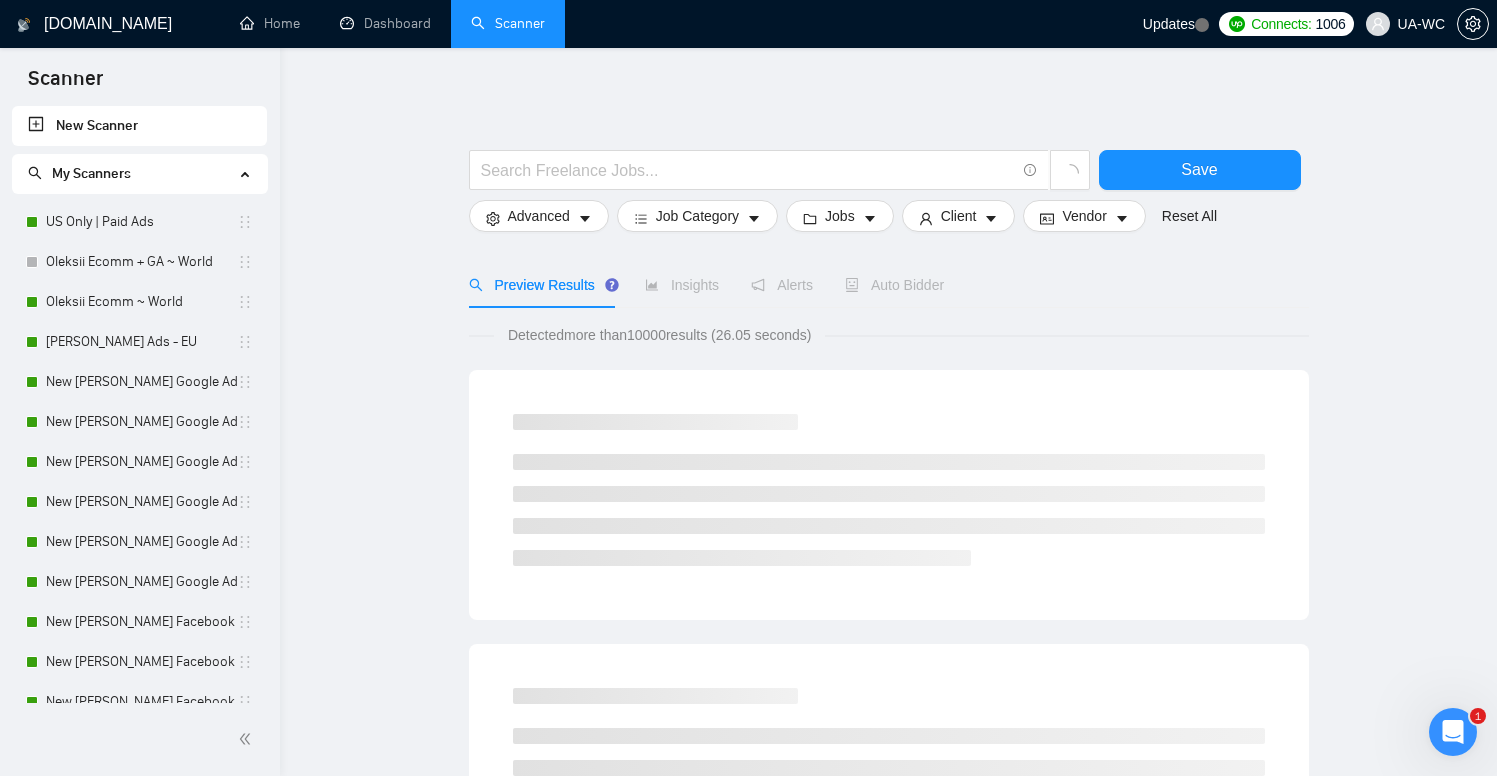 scroll, scrollTop: 0, scrollLeft: 0, axis: both 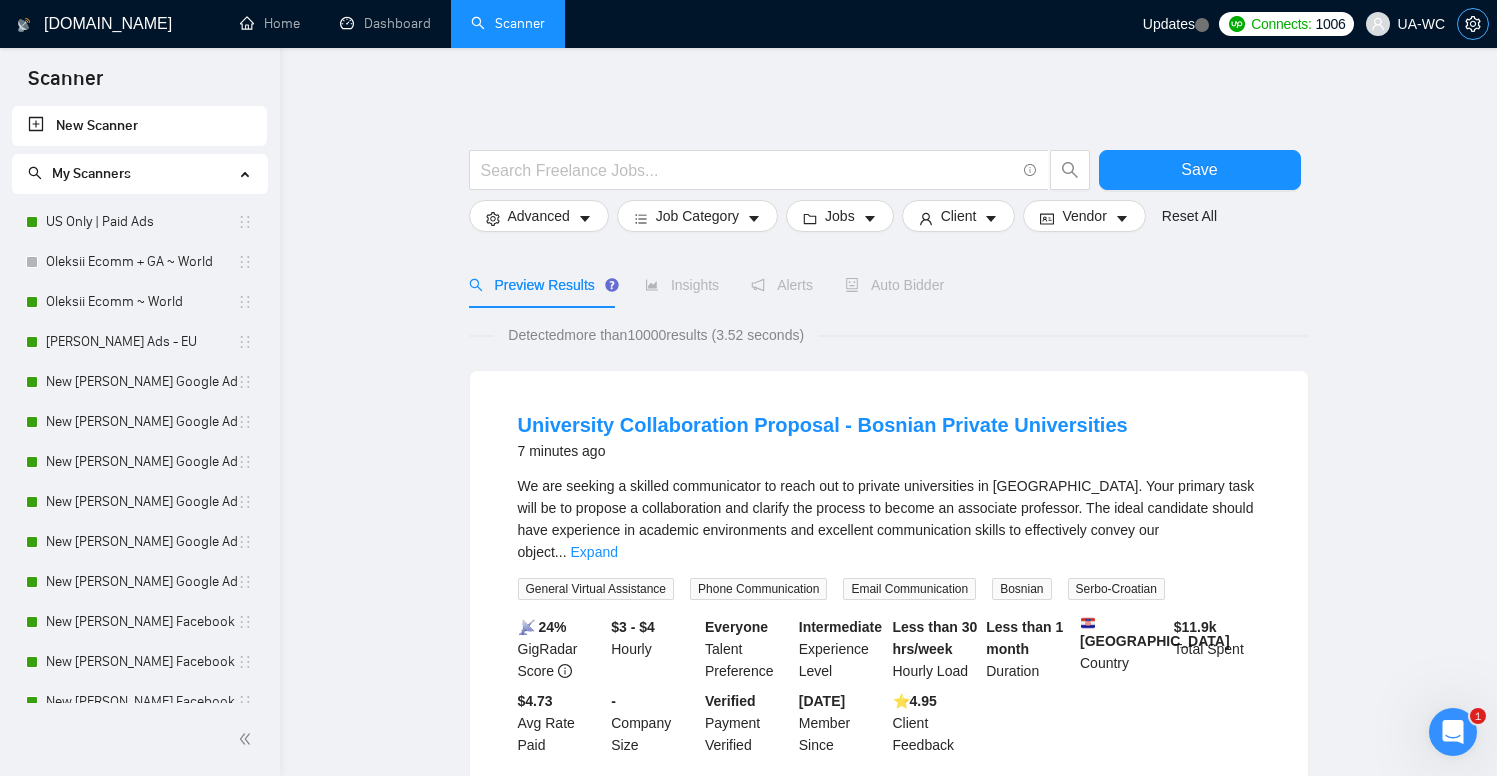 click 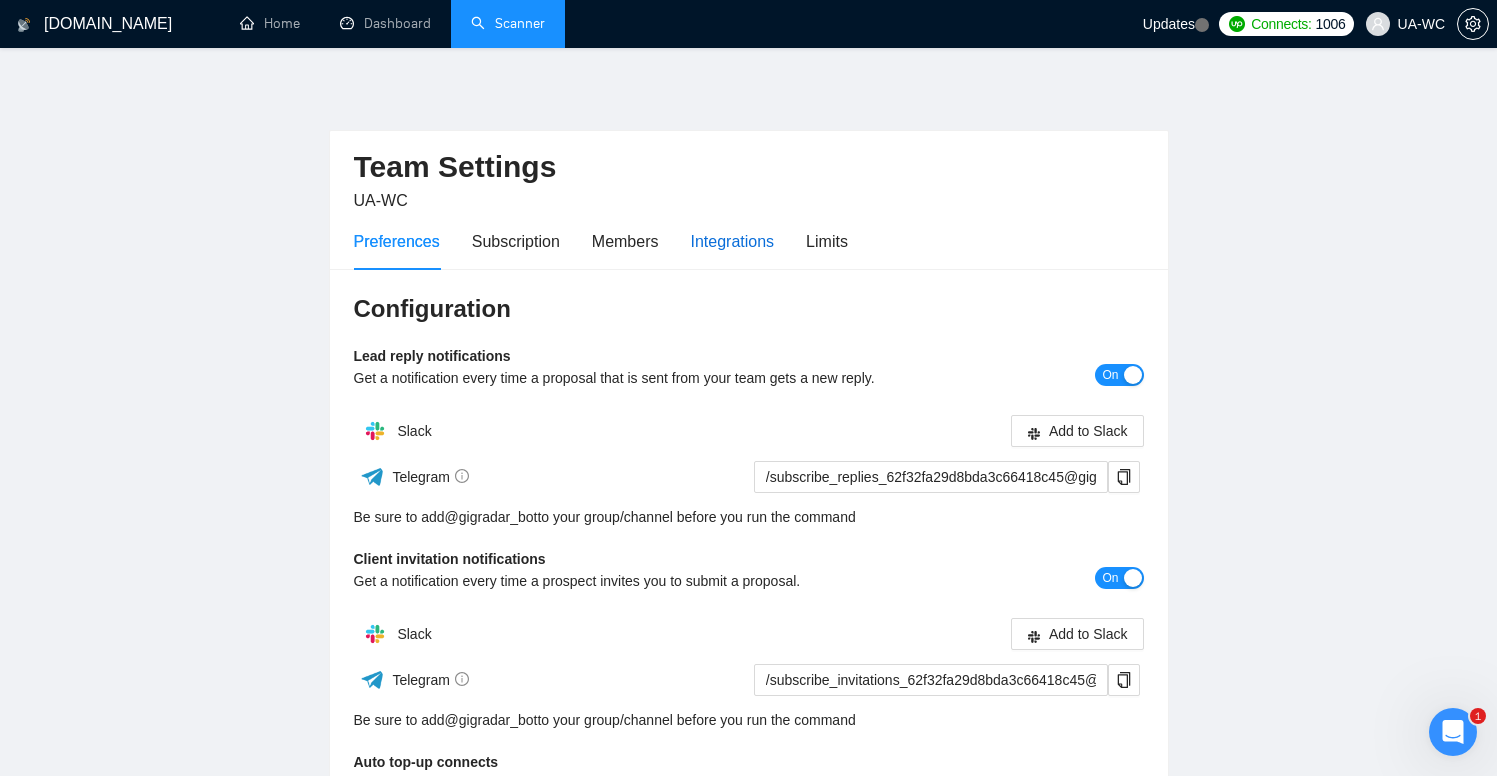 click on "Integrations" at bounding box center (733, 241) 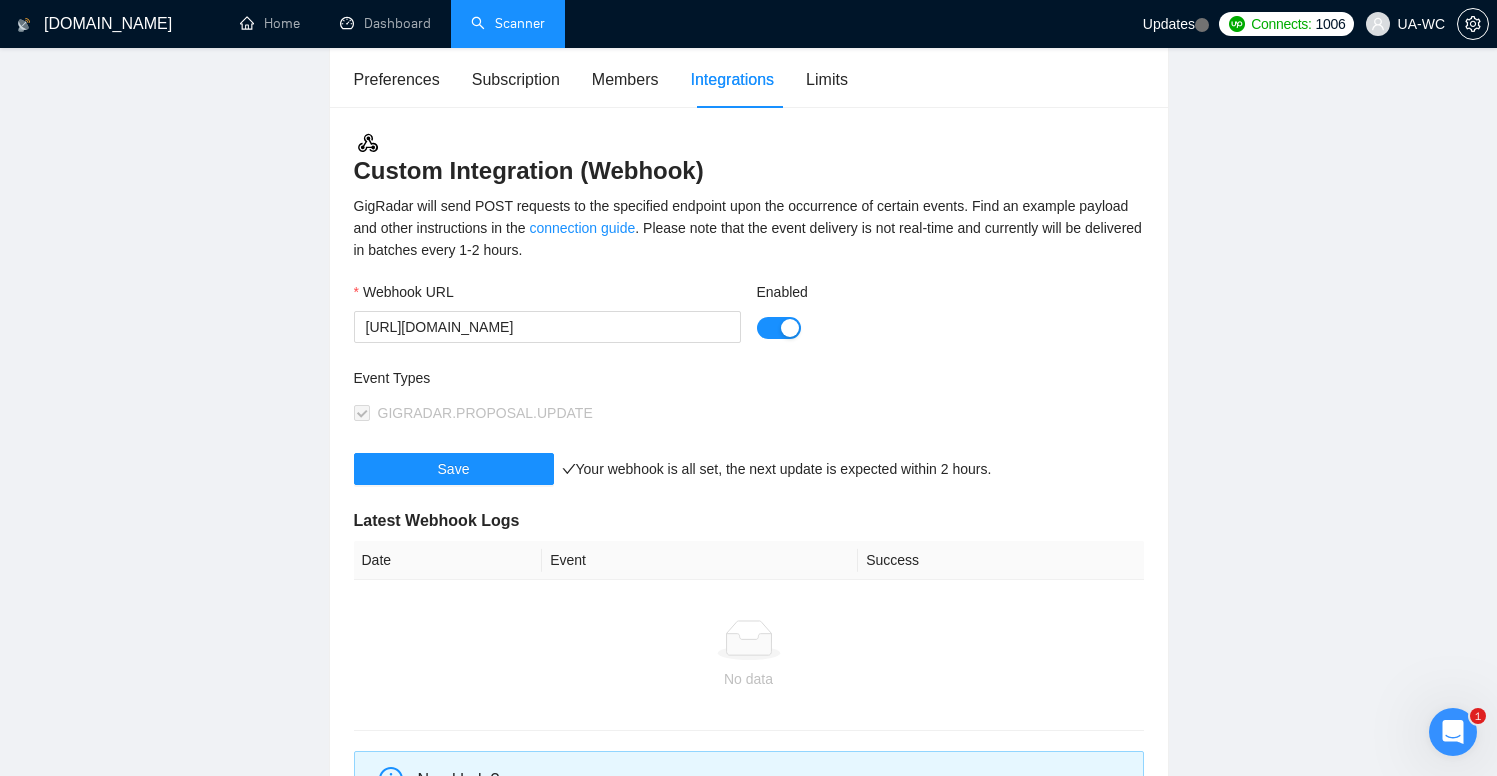 scroll, scrollTop: 153, scrollLeft: 0, axis: vertical 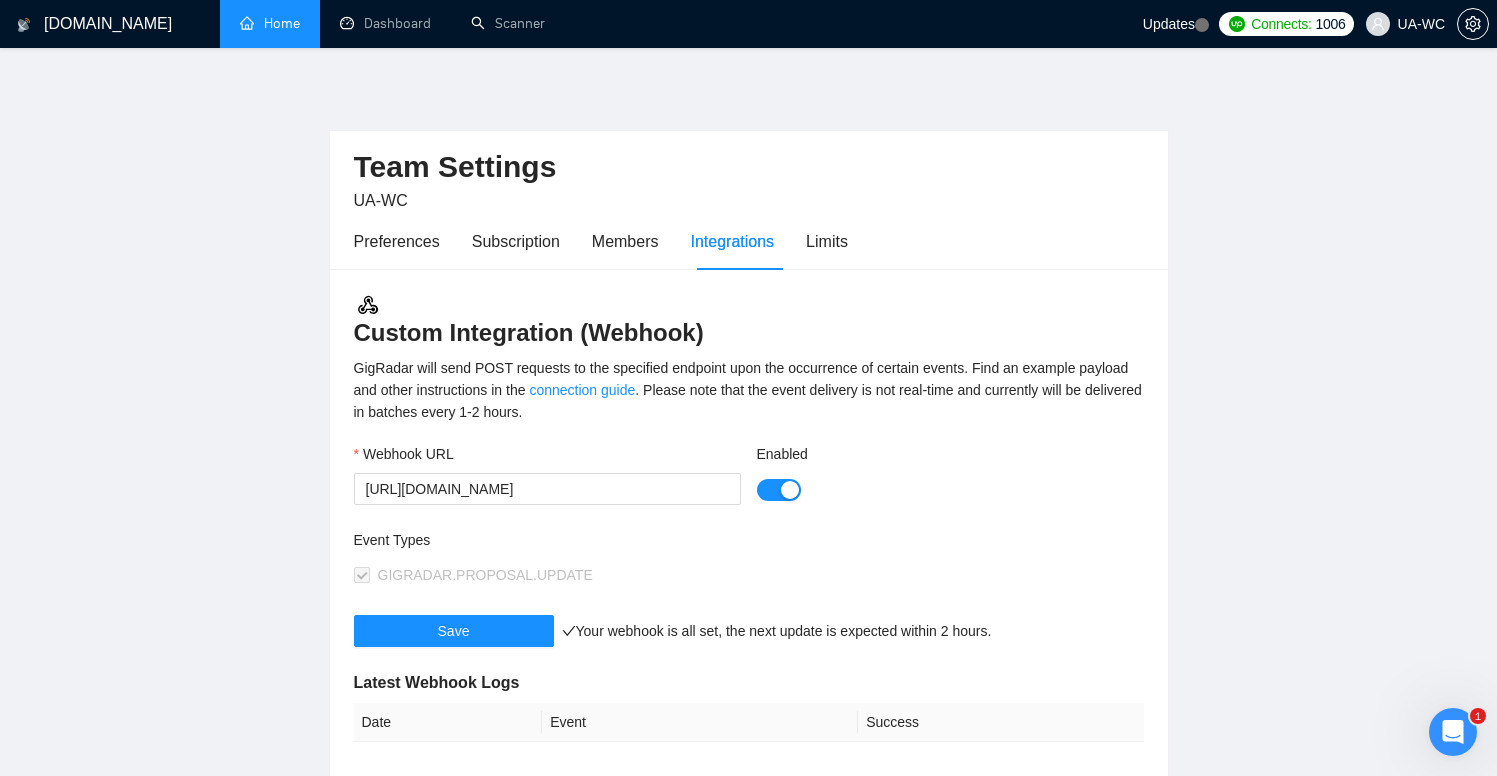 click on "Home" at bounding box center (270, 23) 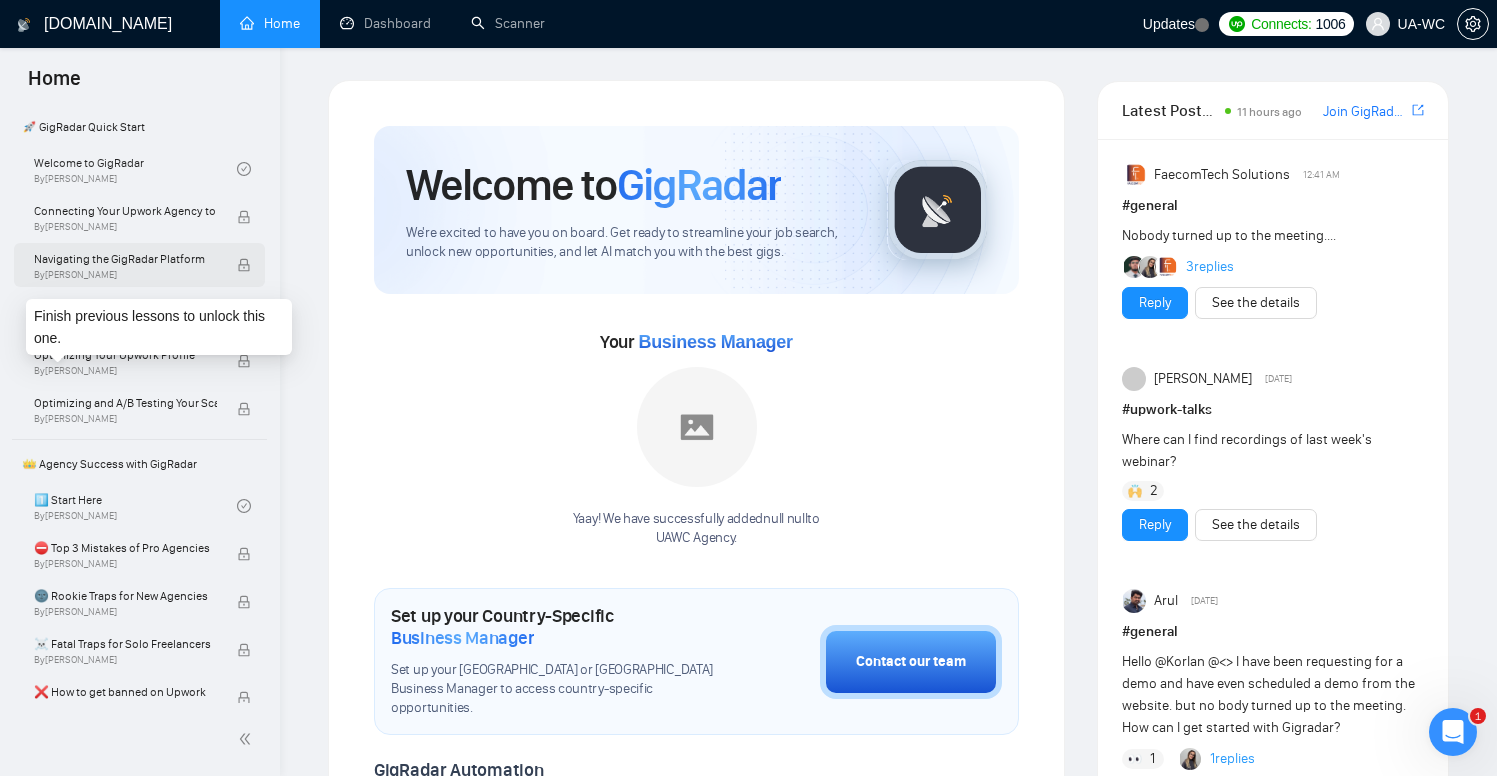 scroll, scrollTop: 125, scrollLeft: 0, axis: vertical 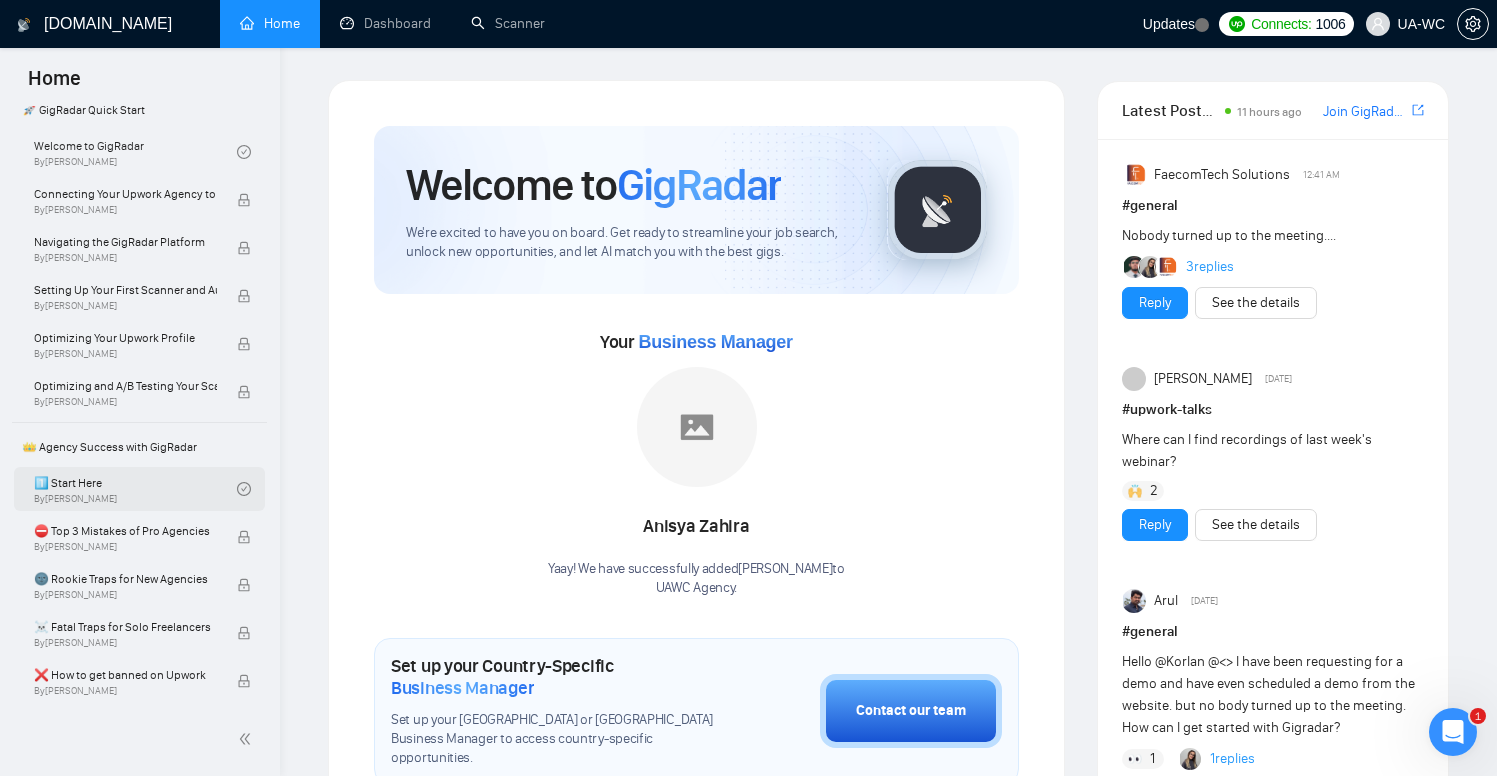click on "1️⃣ Start Here By  [PERSON_NAME]" at bounding box center [135, 489] 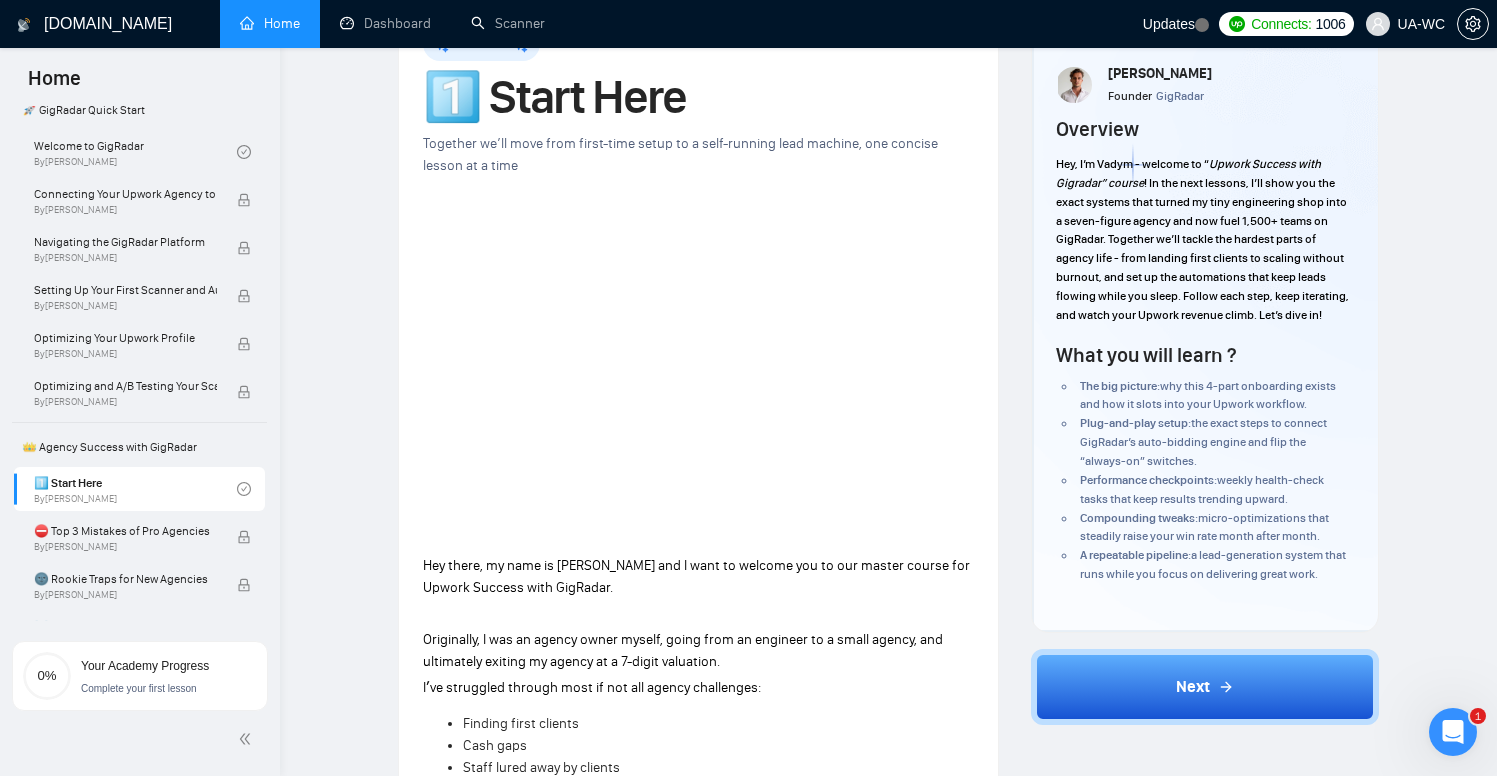 scroll, scrollTop: 0, scrollLeft: 0, axis: both 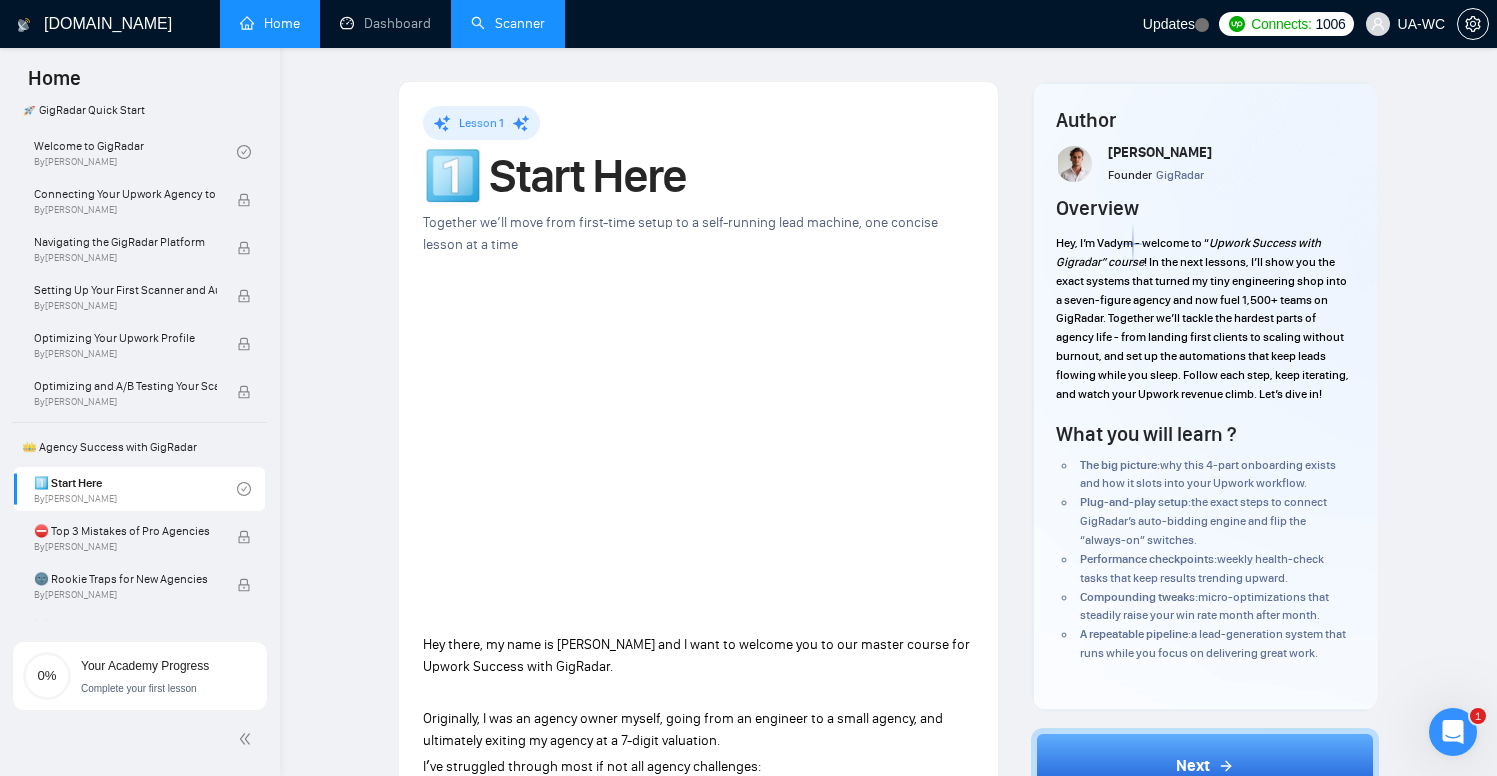 click on "Scanner" at bounding box center (508, 23) 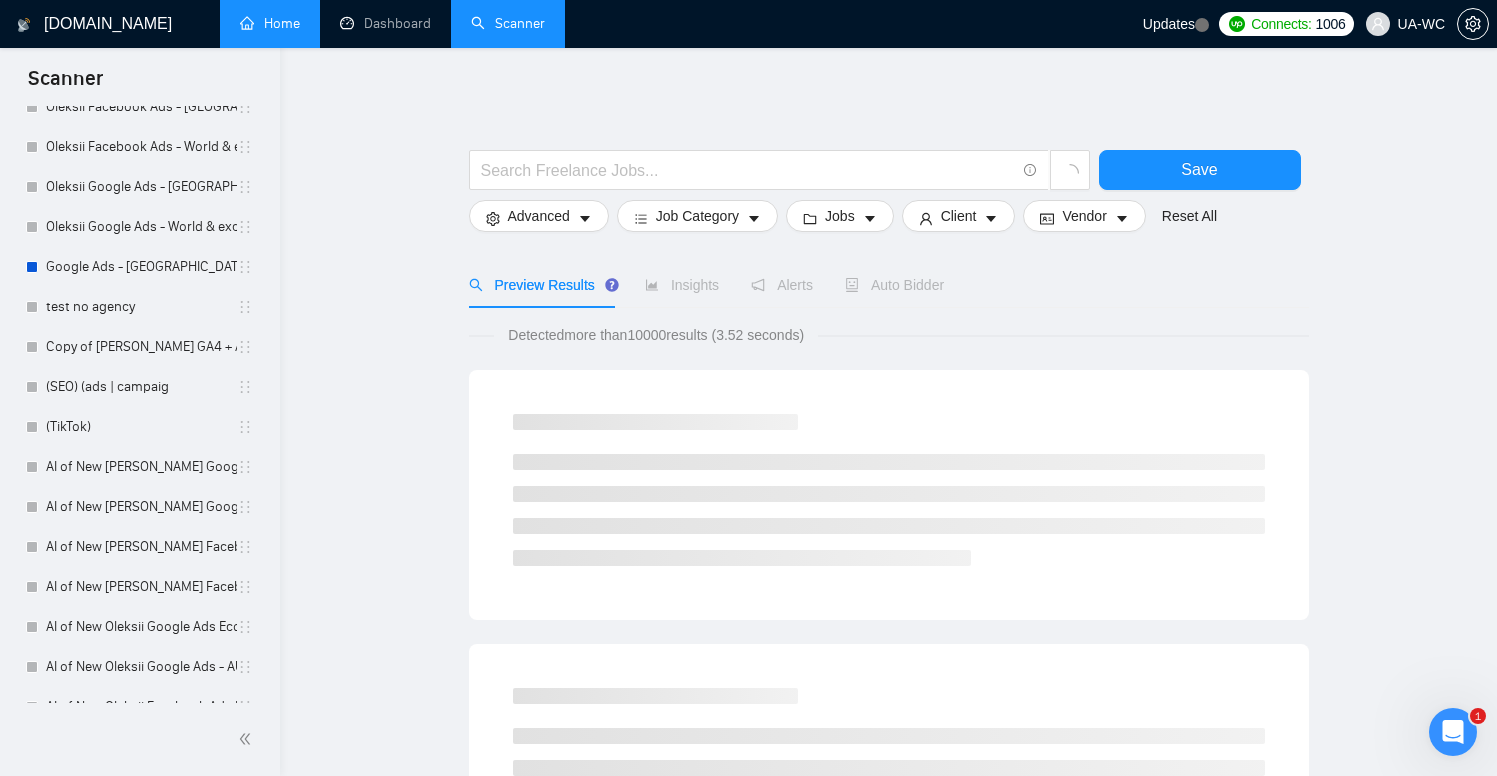 scroll, scrollTop: 2419, scrollLeft: 0, axis: vertical 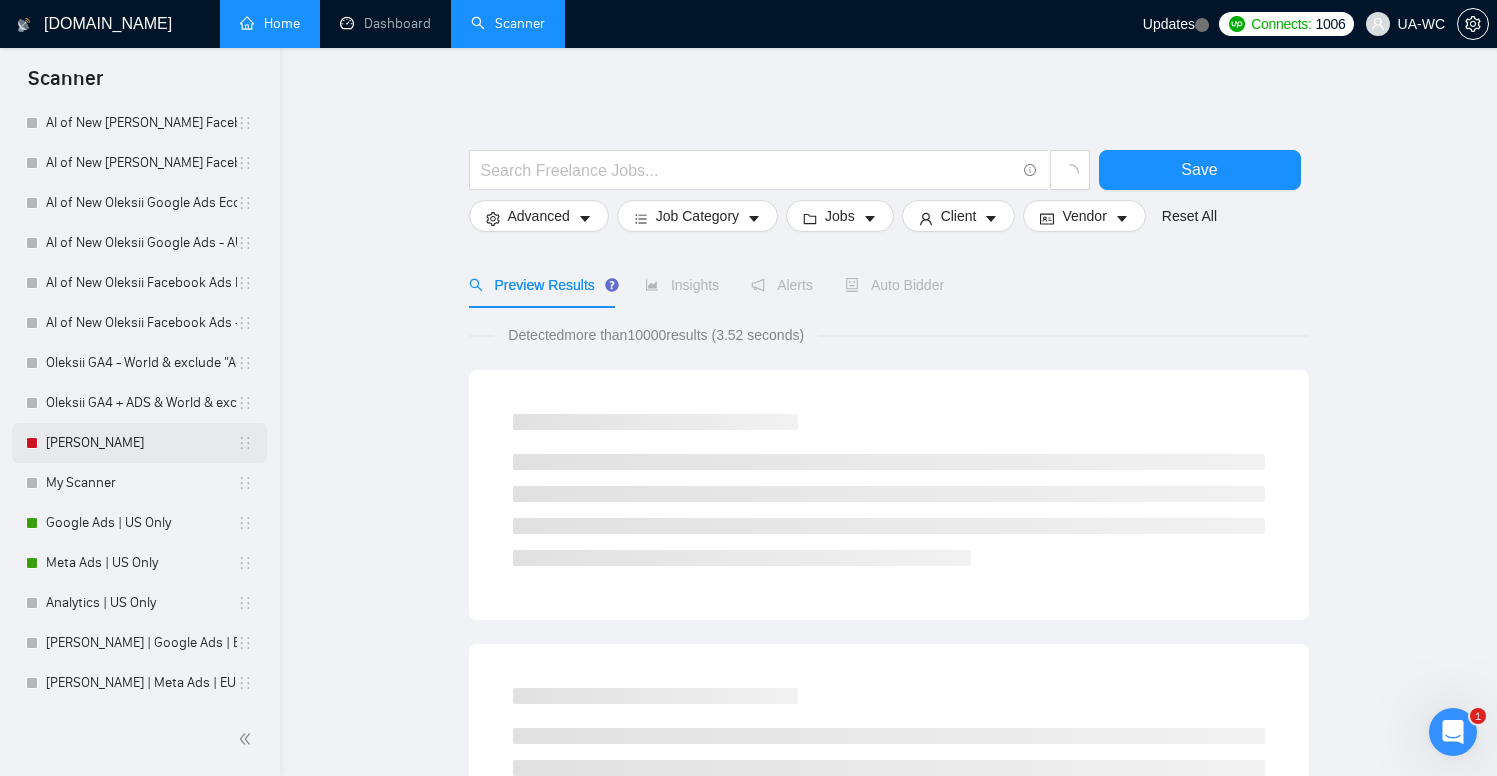click on "[PERSON_NAME]" at bounding box center (141, 443) 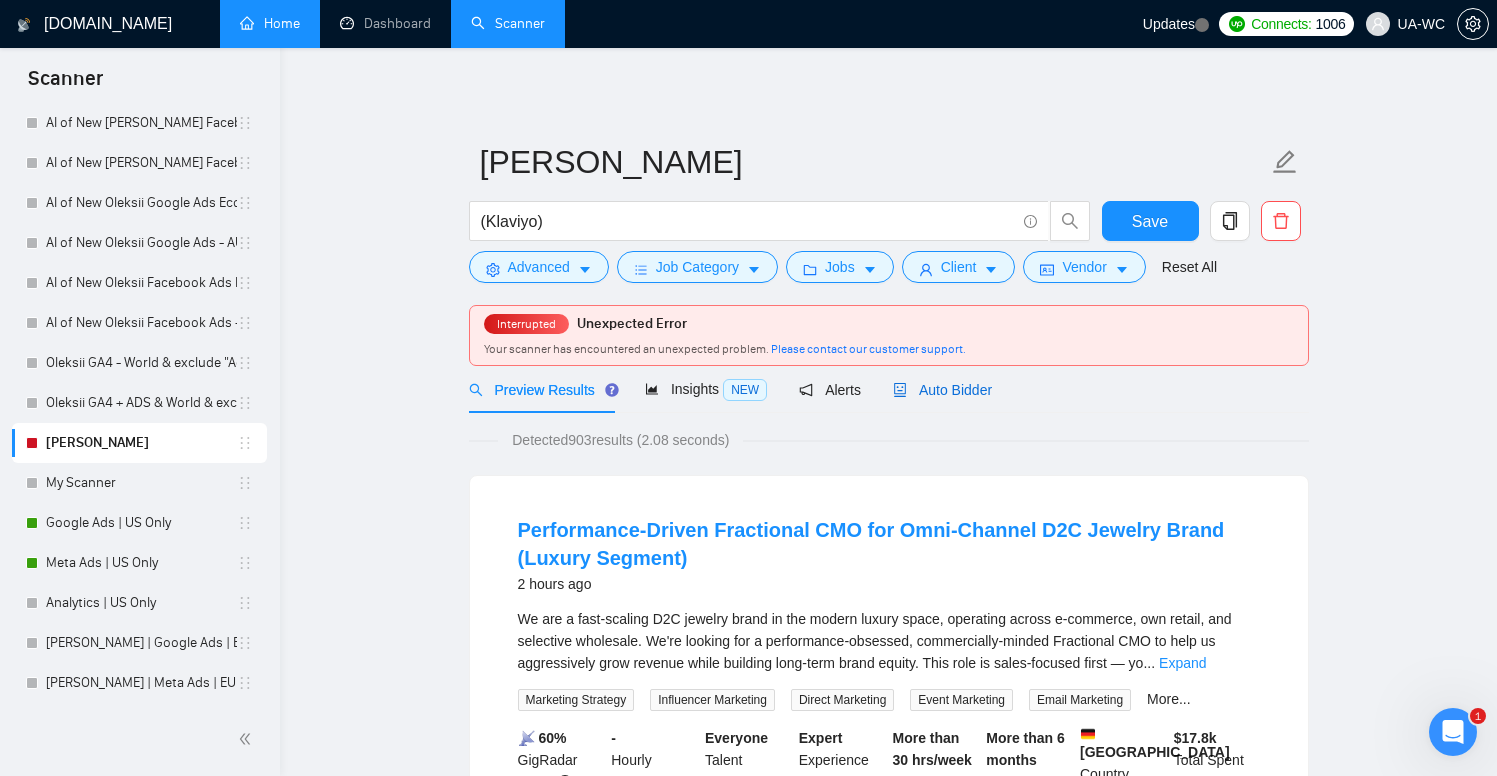 click on "Auto Bidder" at bounding box center [942, 390] 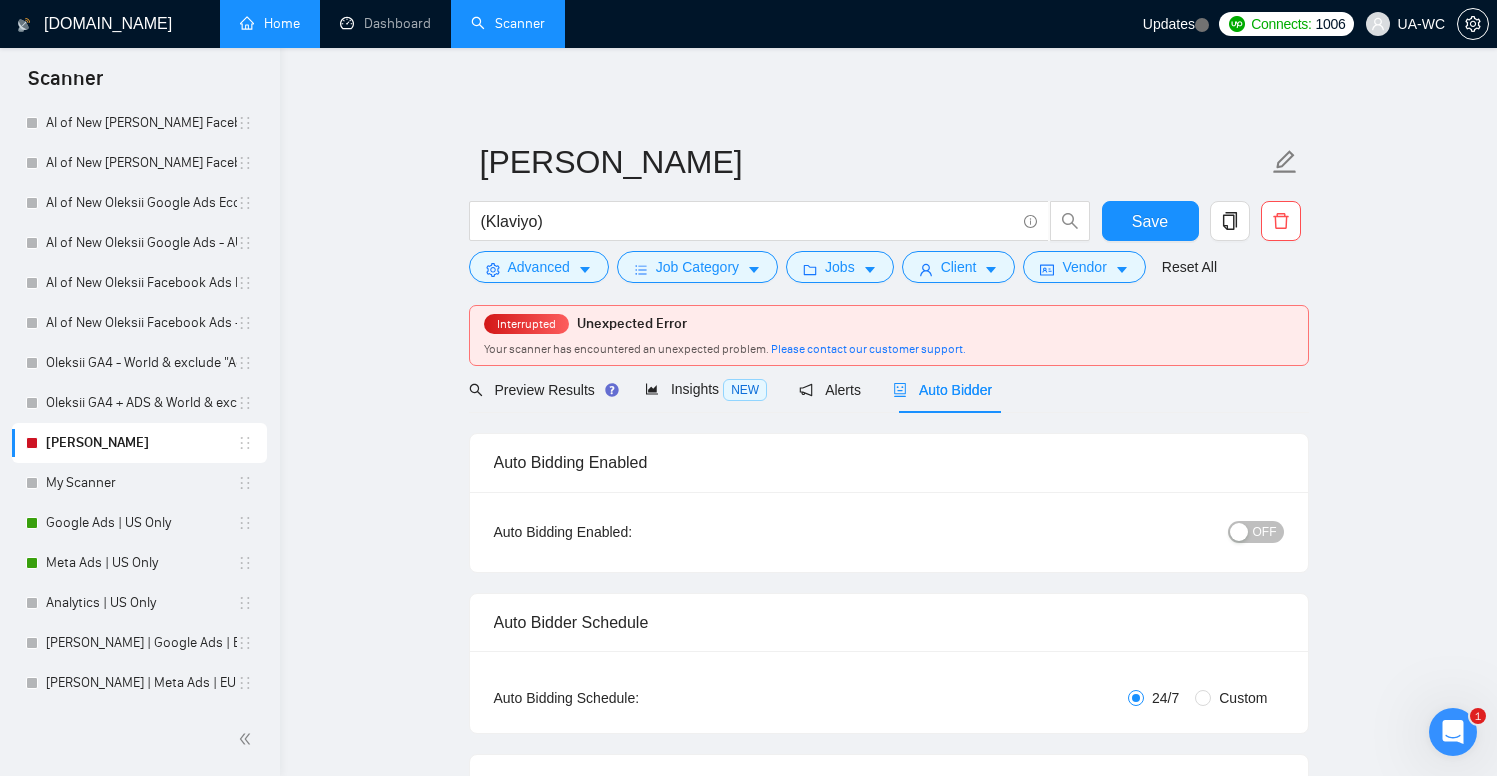 type 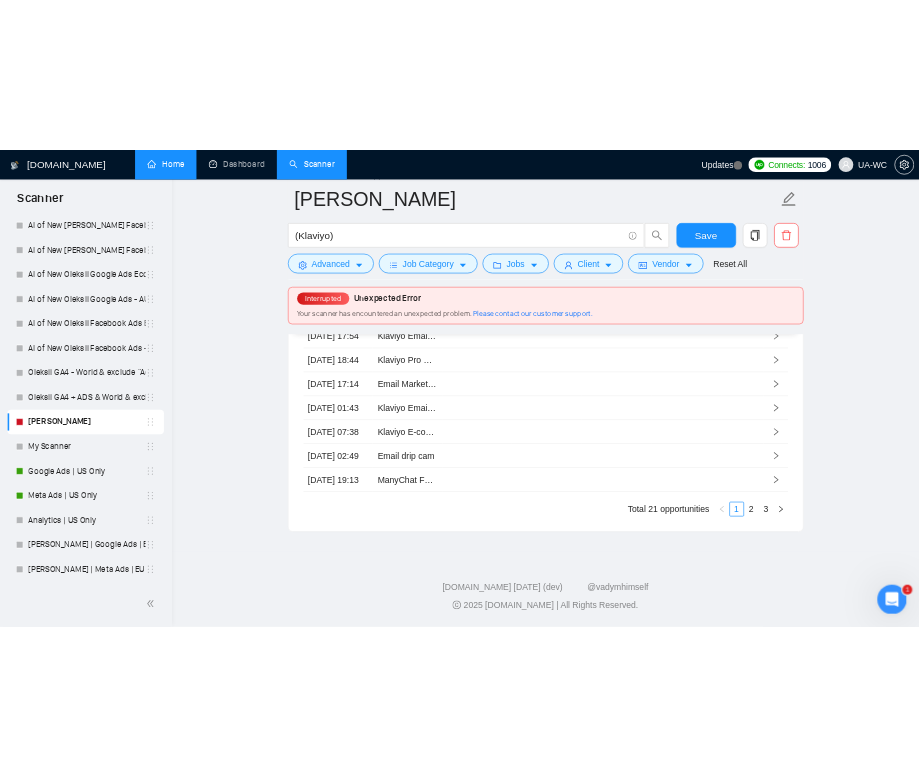 scroll, scrollTop: 4030, scrollLeft: 0, axis: vertical 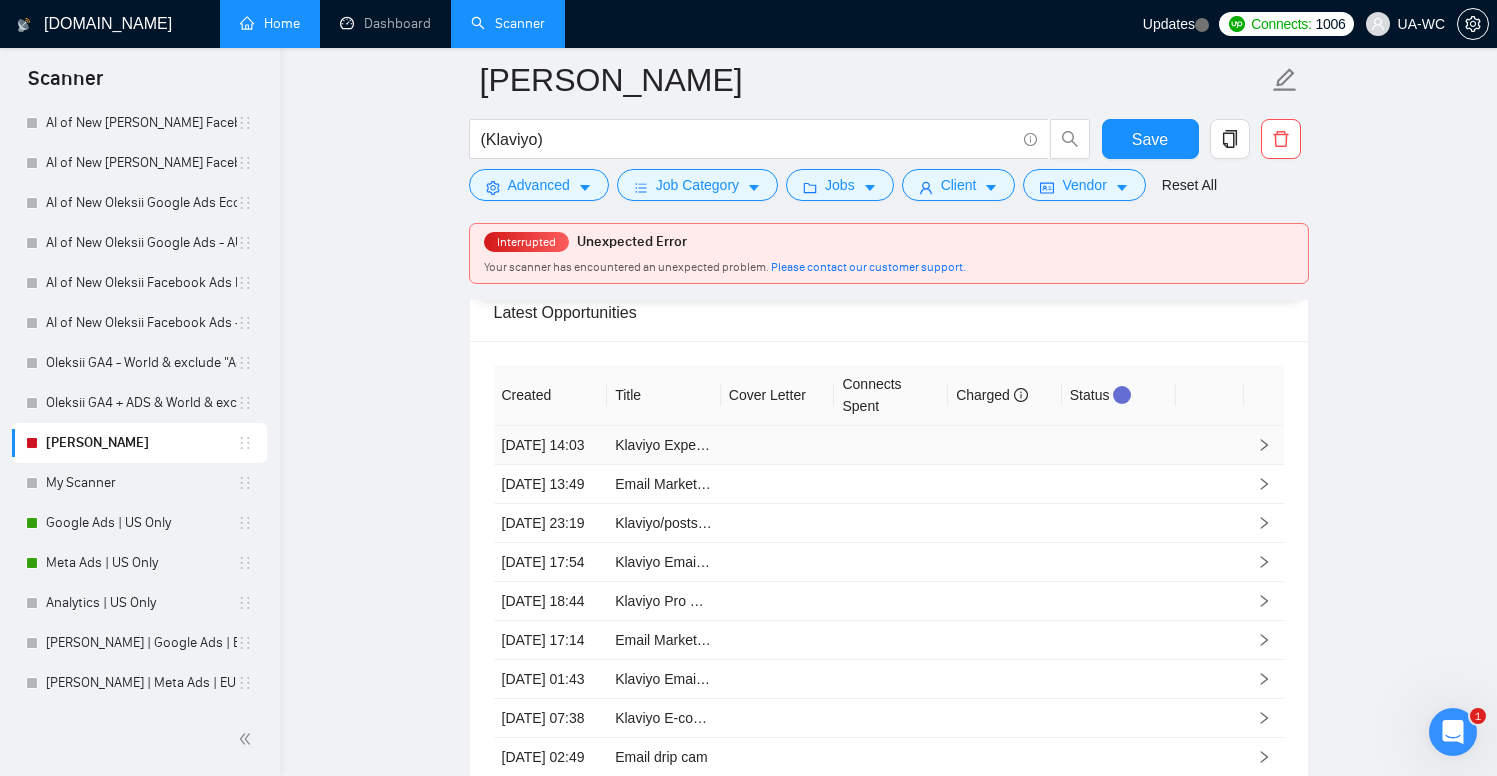 click at bounding box center (891, 445) 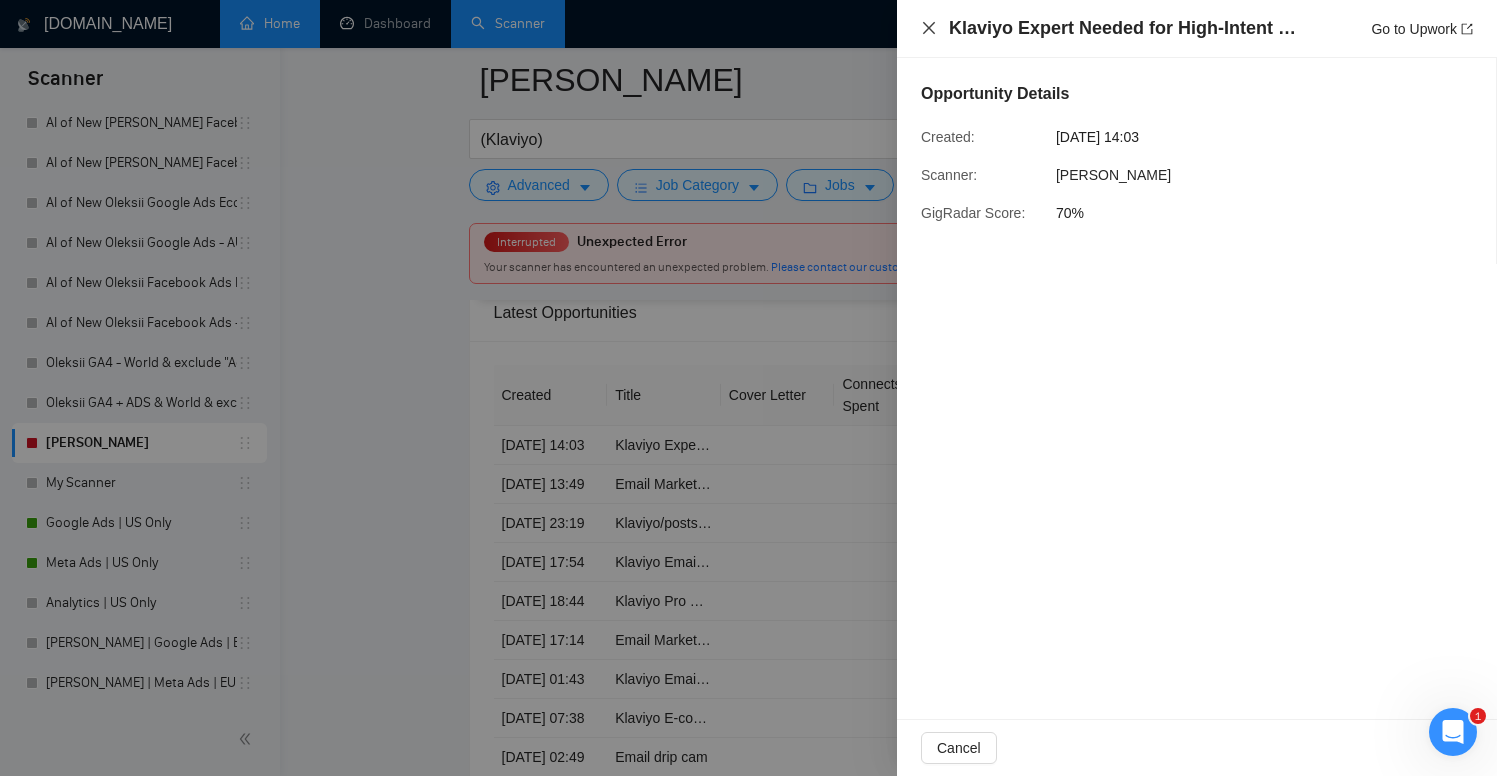 click 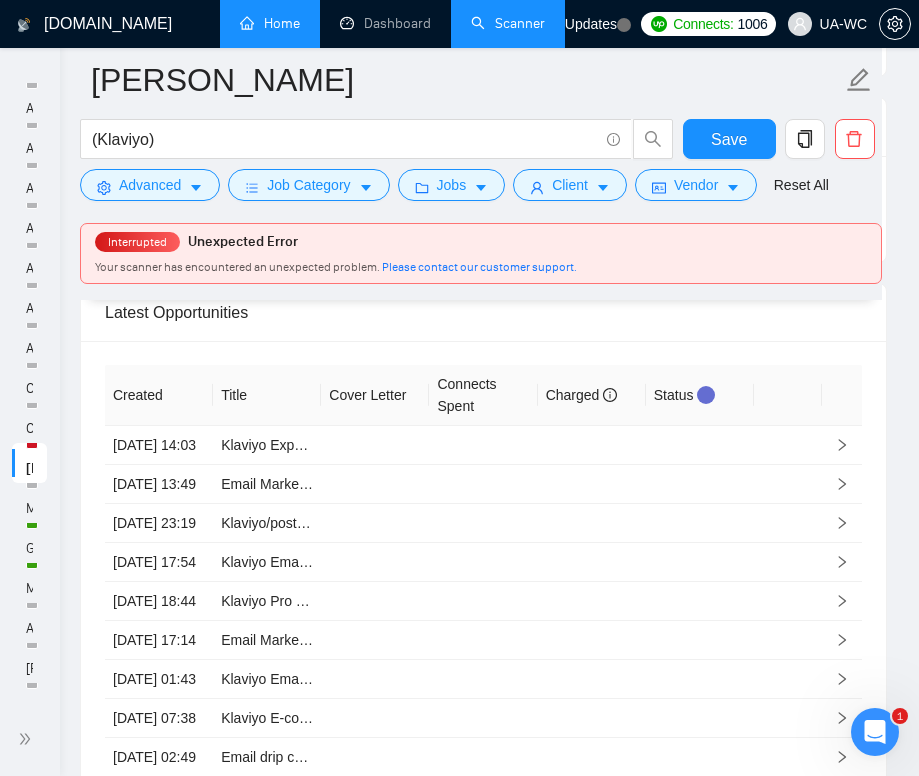 scroll, scrollTop: 0, scrollLeft: 0, axis: both 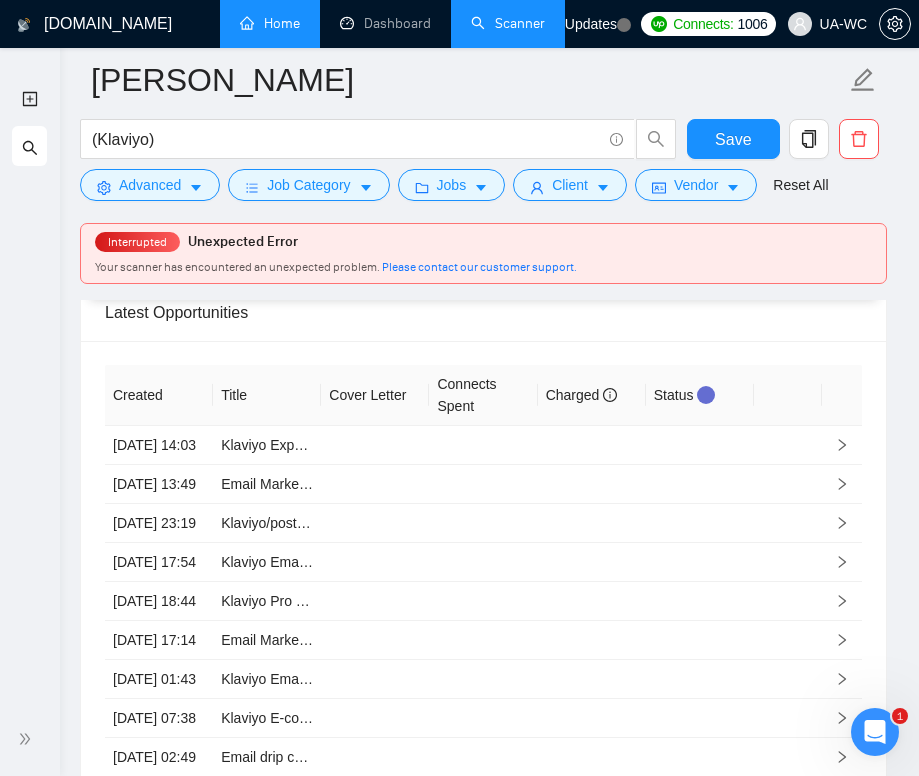 click on "Please contact our customer support." at bounding box center [479, 267] 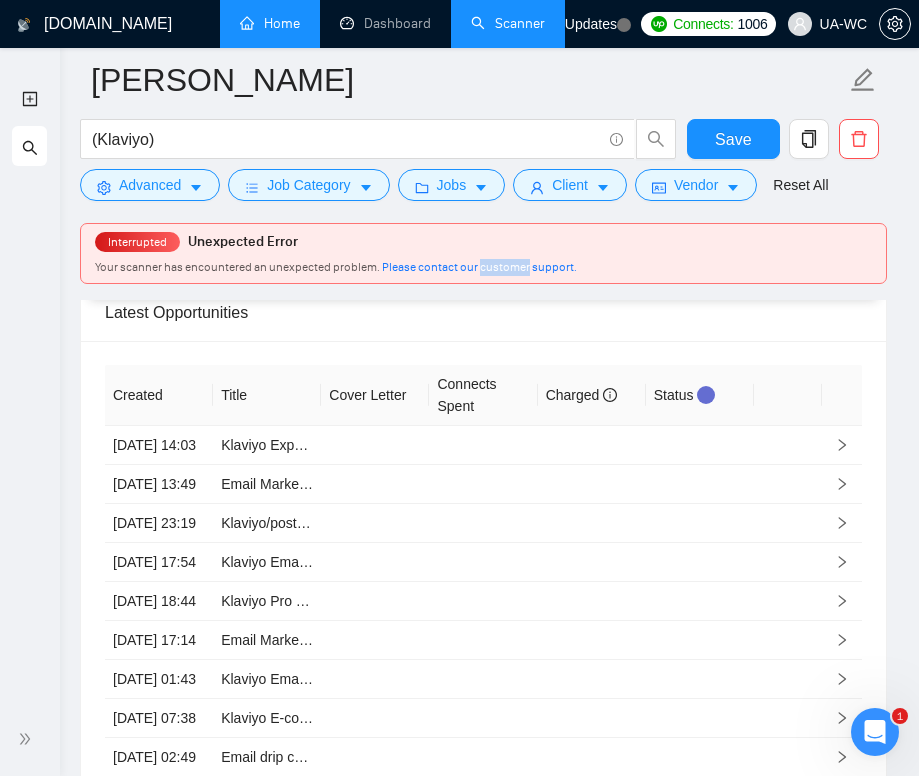 click on "Please contact our customer support." at bounding box center (479, 267) 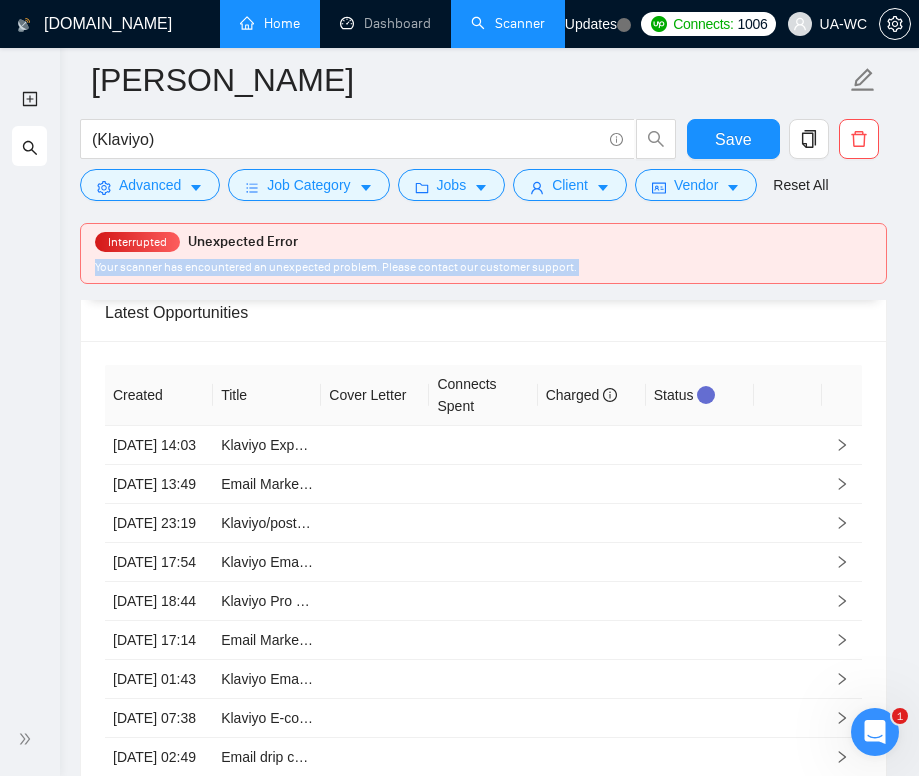 click on "Please contact our customer support." at bounding box center (479, 267) 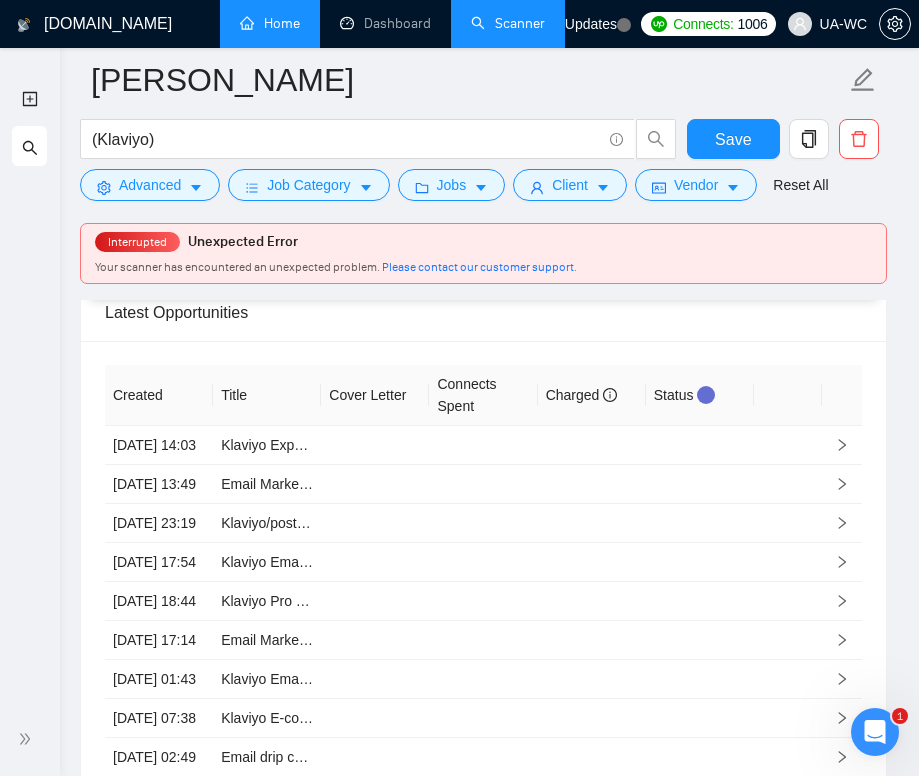 click on "Auto Bidding Enabled Auto Bidding Enabled: OFF Auto Bidder Schedule Auto Bidding Type: Automated (recommended) Semi-automated Auto Bidding Schedule: 24/7 Custom Custom Auto Bidder Schedule Repeat every week [DATE] [DATE] [DATE] [DATE] [DATE] [DATE] [DATE] Active Hours ( [GEOGRAPHIC_DATA]/[GEOGRAPHIC_DATA] ): From: To: ( 24  hours) [GEOGRAPHIC_DATA]/[GEOGRAPHIC_DATA] Auto Bidding Type Select your bidding algorithm: Choose the algorithm for you bidding. The price per proposal does not include your connects expenditure. Template Bidder Works great for narrow segments and short cover letters that don't change. ~$ 0.00 / proposal Sardor AI 🤖 Personalise your cover letter with ai [placeholders] ~$ 0.00 / proposal Experimental Laziza AI  👑   NEW Extends Sardor AI by learning from your feedback and automatically qualifying jobs. The expected savings are based on [PERSON_NAME]'s ability to ignore jobs that don't seem to be a good fit for the selected profile.   Learn more ~$ 2.00 / proposal $31.15 savings Team & Freelancer Select team: UAWC Agency" at bounding box center [483, -1350] 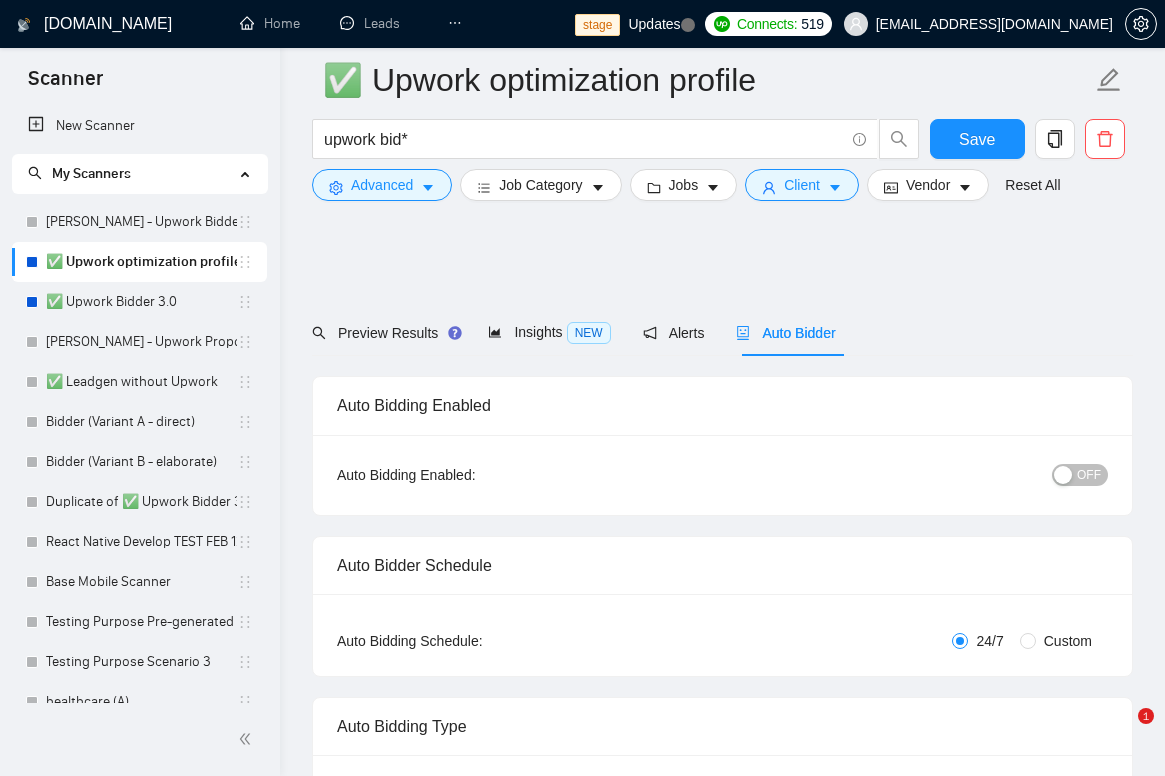 scroll, scrollTop: 5043, scrollLeft: 0, axis: vertical 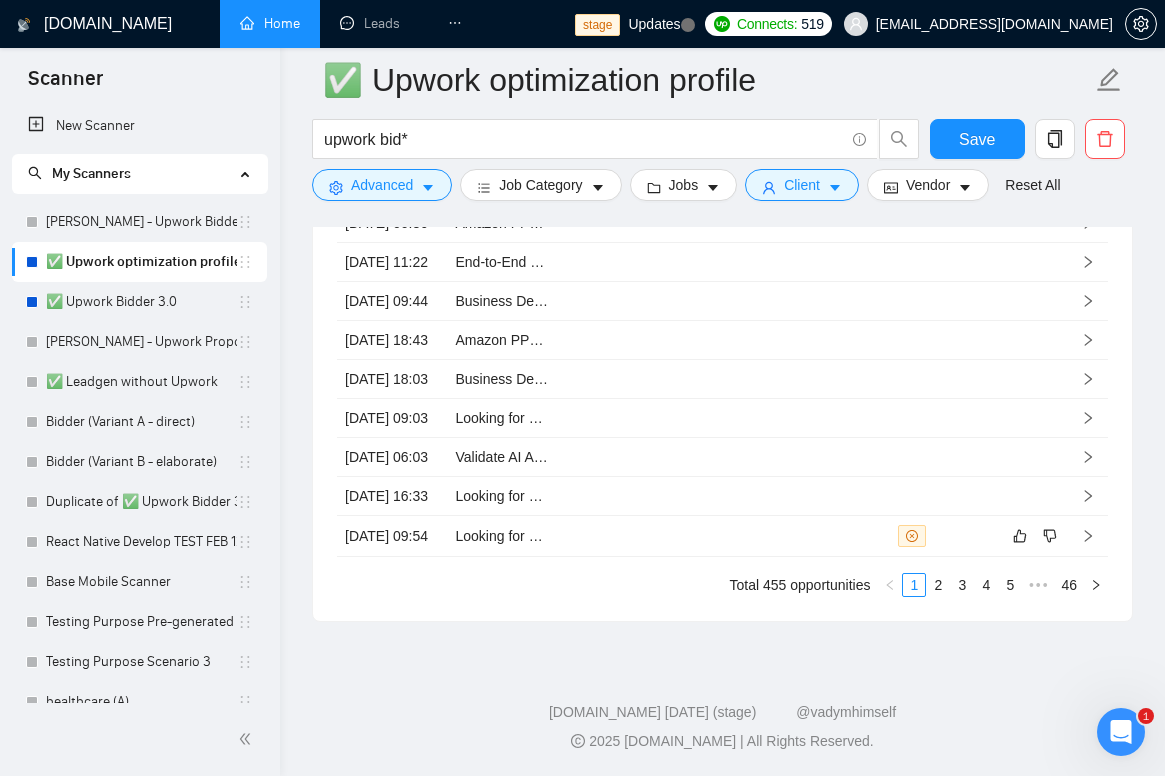 click on "Home" at bounding box center (270, 23) 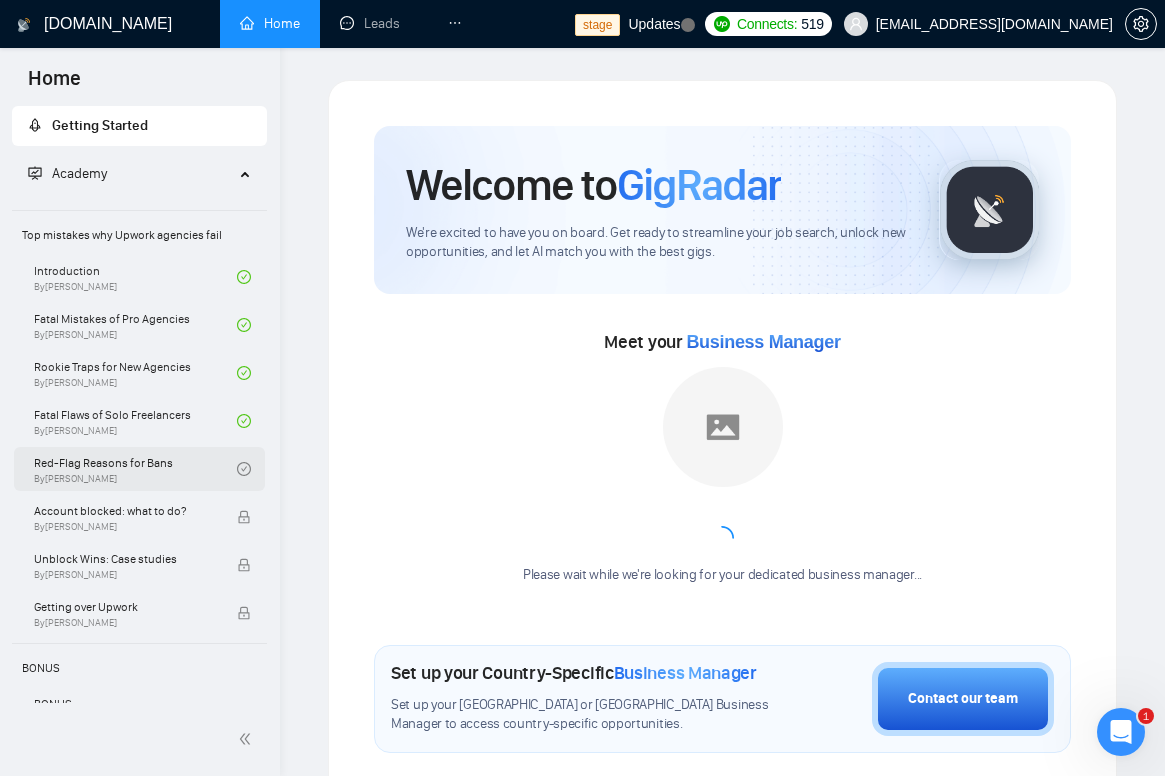 scroll, scrollTop: 77, scrollLeft: 0, axis: vertical 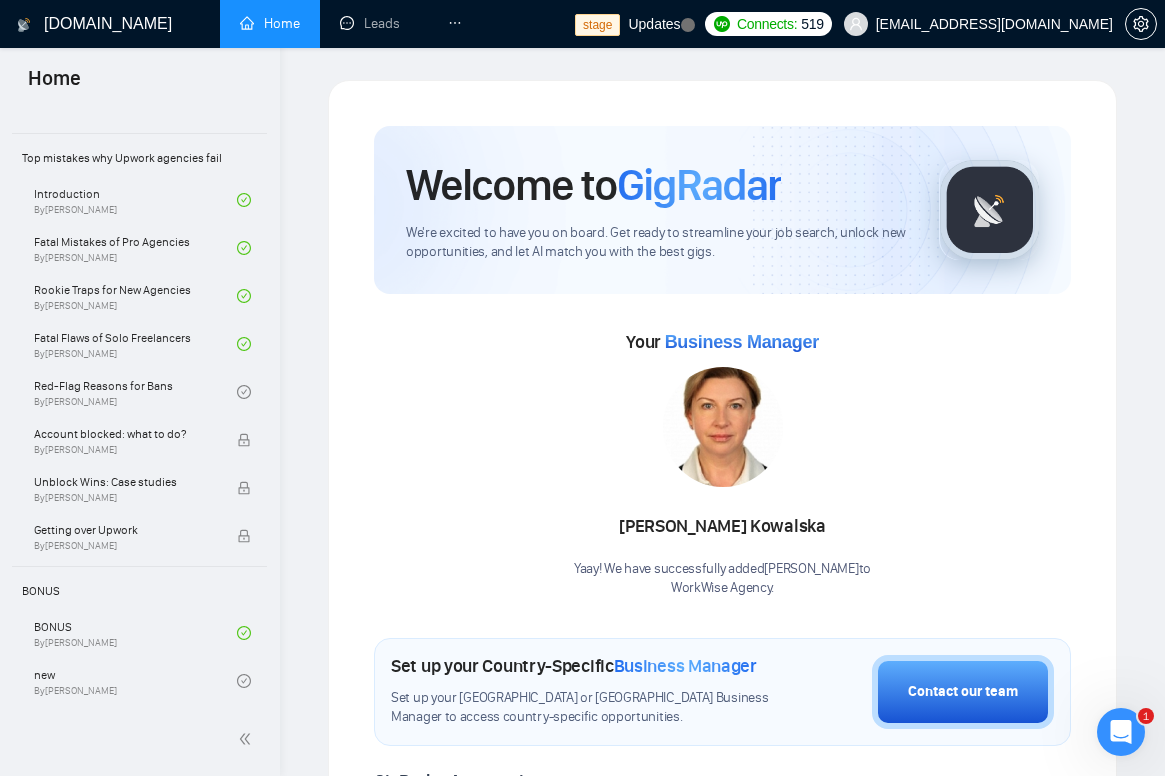 click 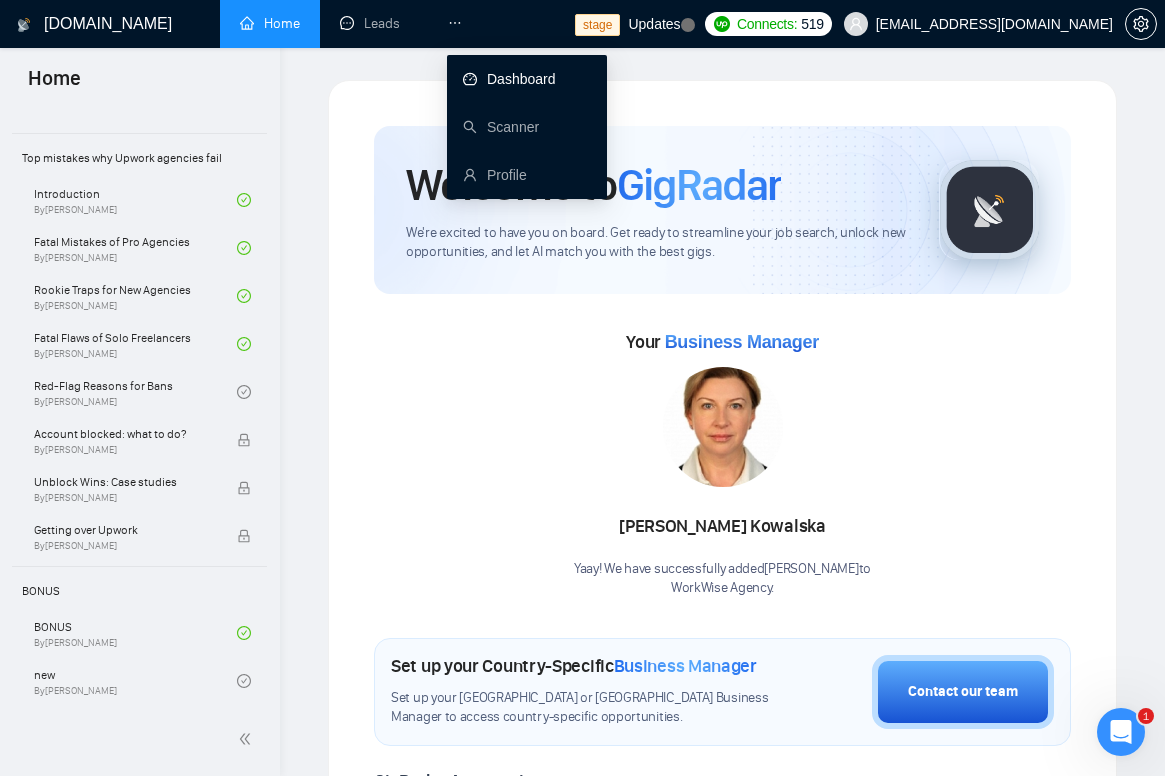 click on "Dashboard" at bounding box center (509, 79) 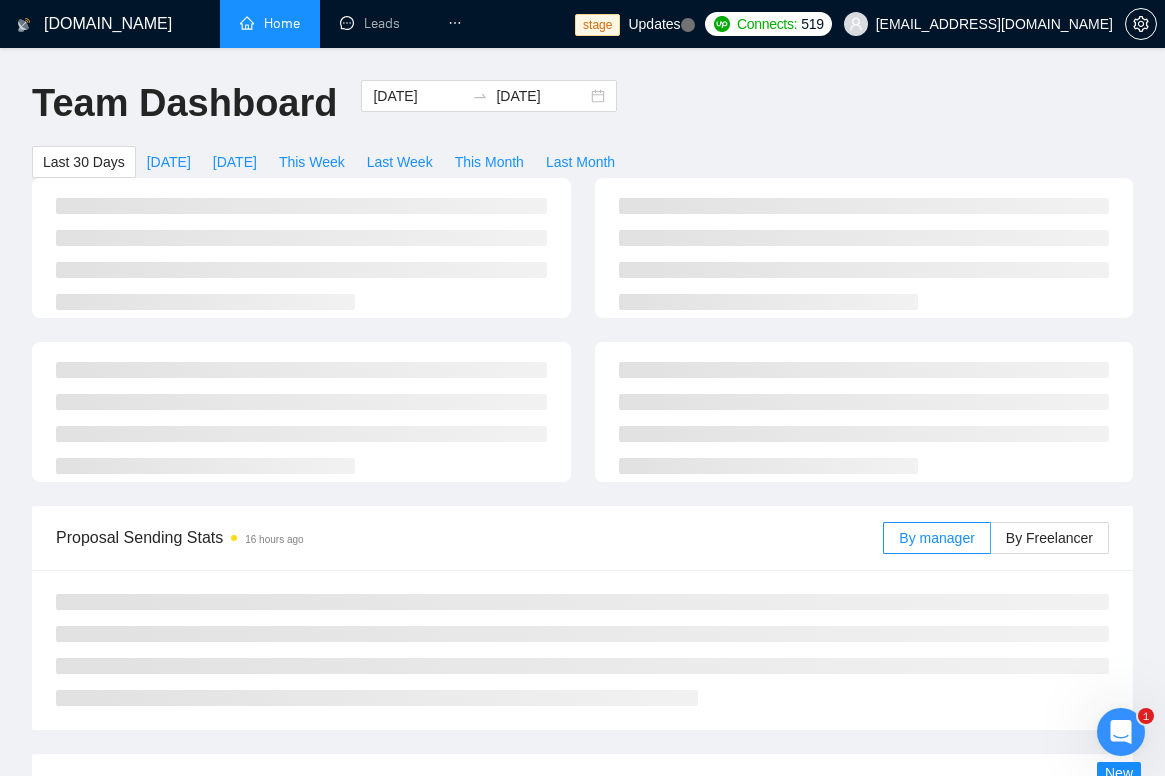click 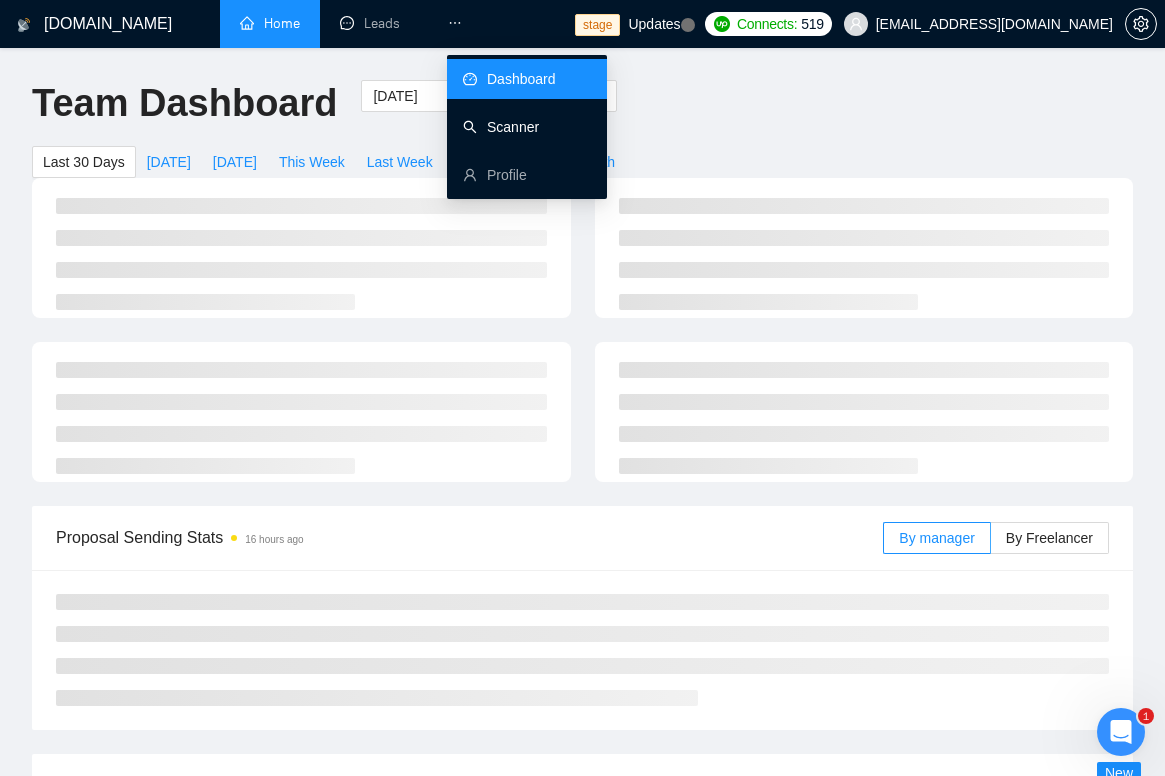 click on "Scanner" at bounding box center [501, 127] 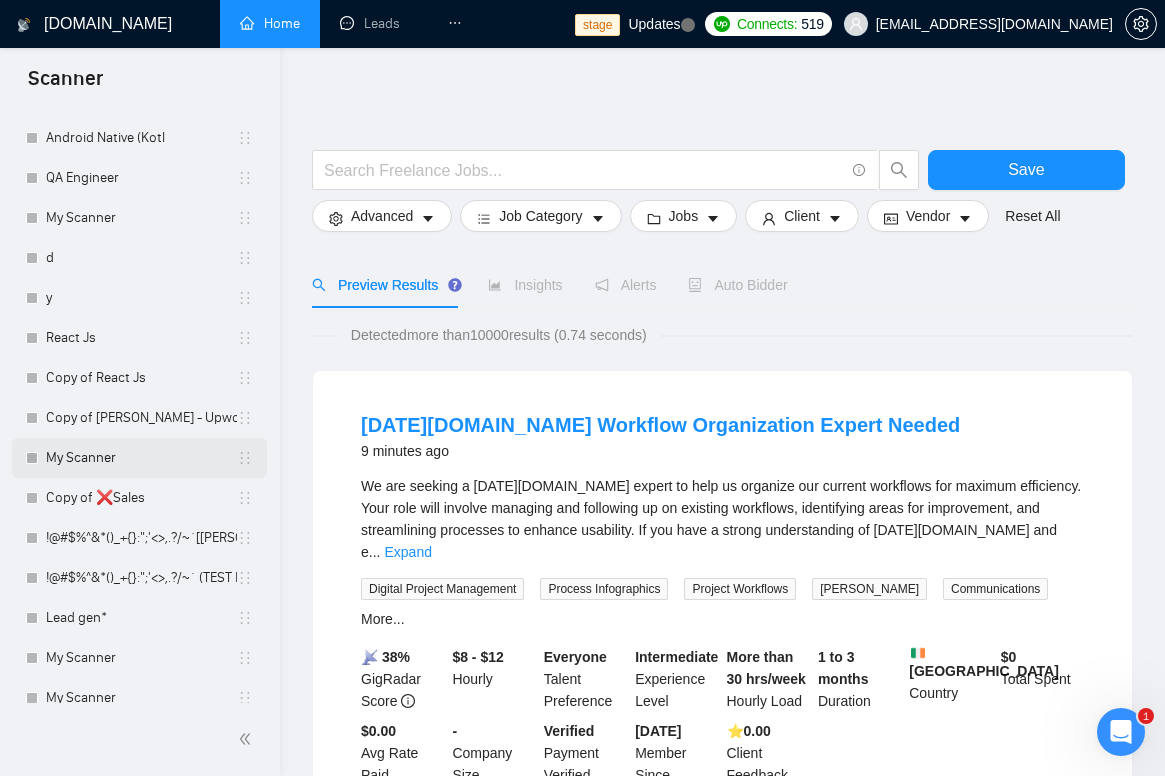 scroll, scrollTop: 1739, scrollLeft: 0, axis: vertical 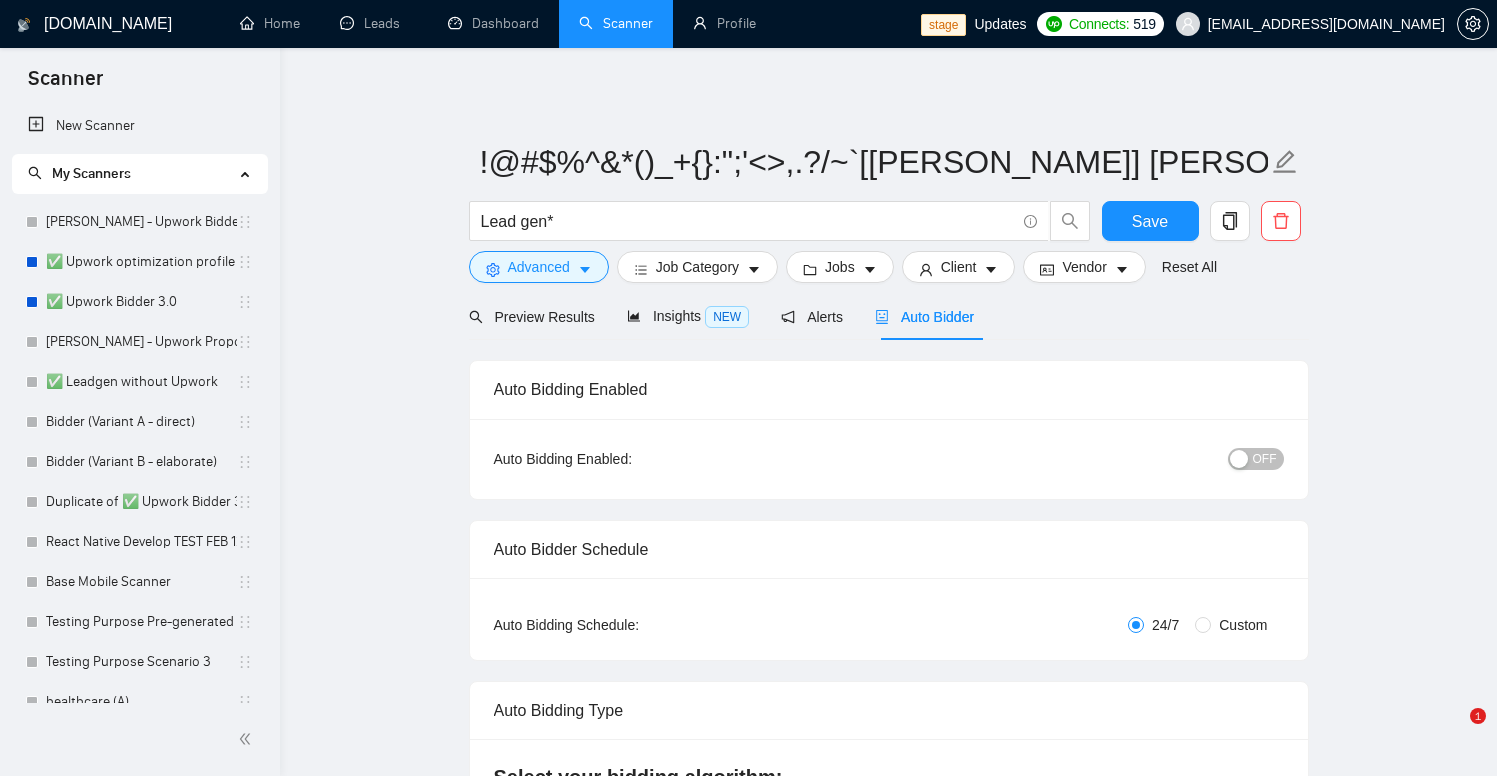 type 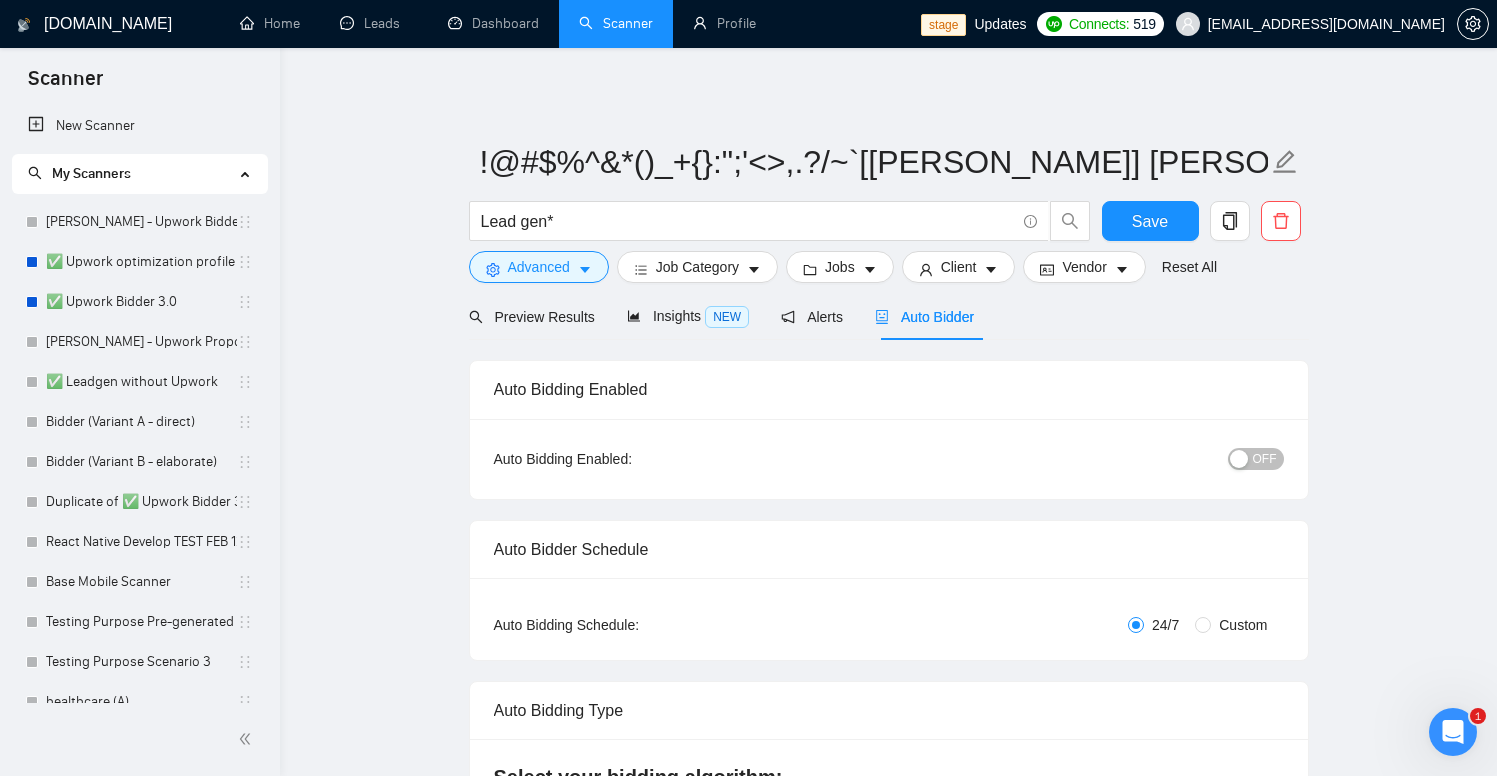 scroll, scrollTop: 0, scrollLeft: 0, axis: both 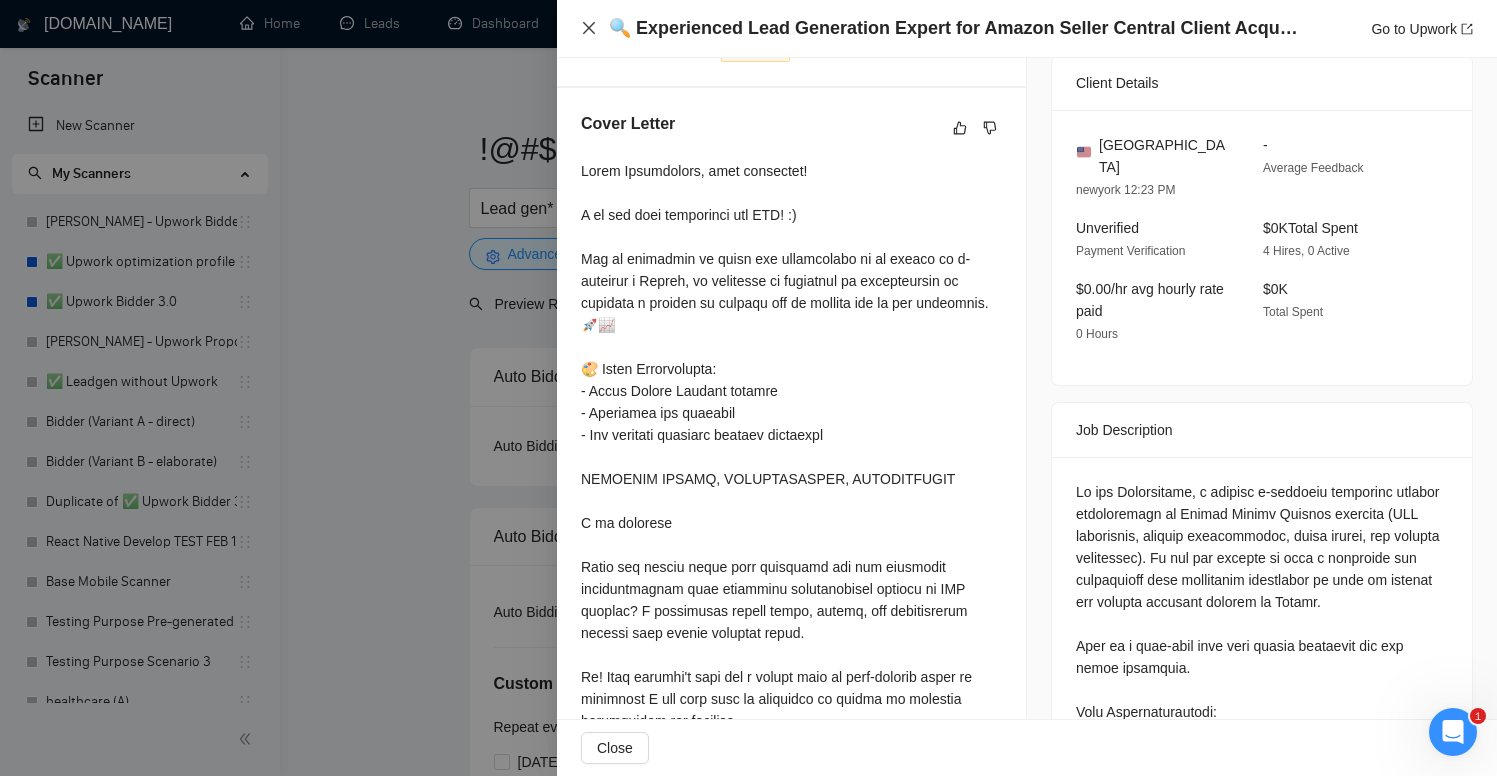 click 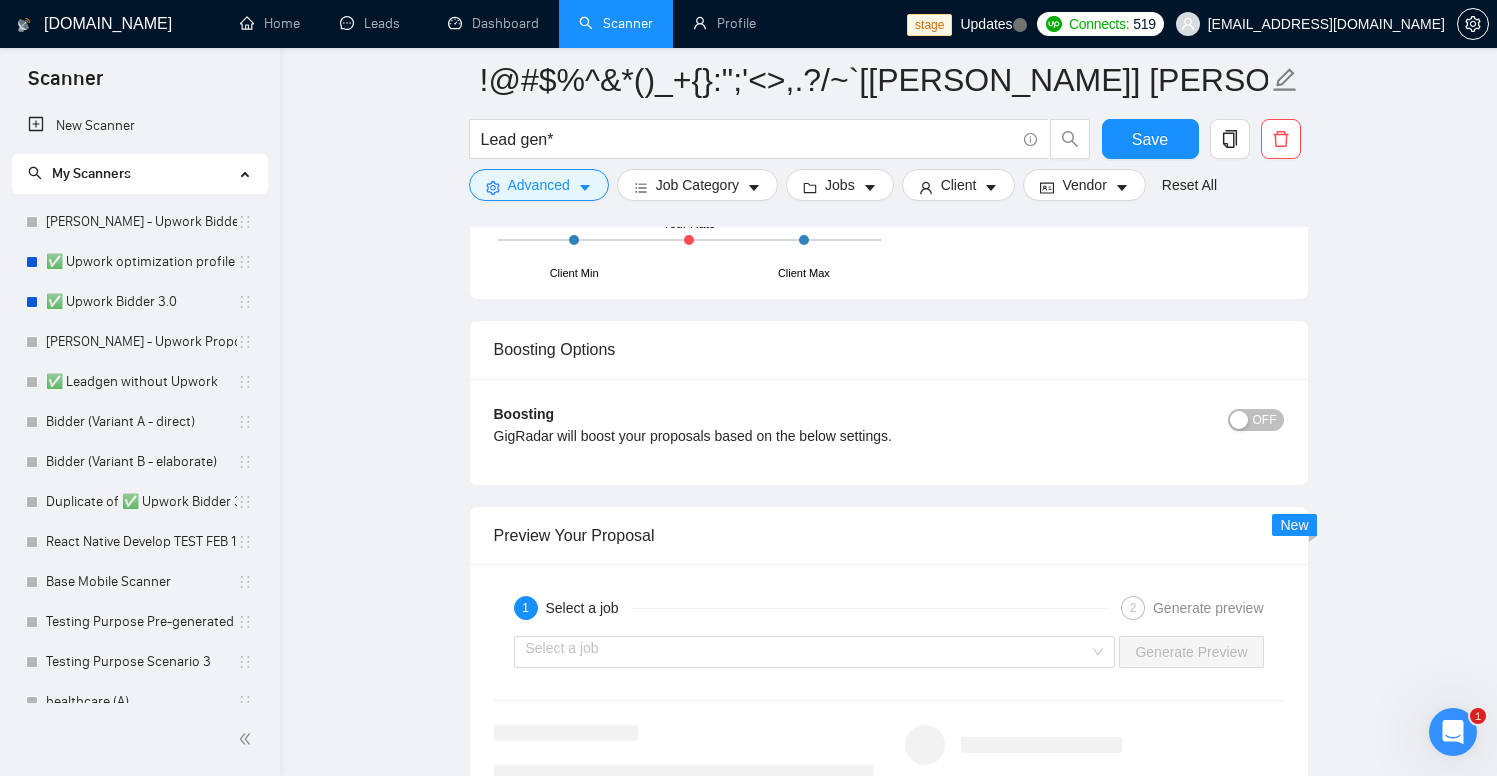 scroll, scrollTop: 2671, scrollLeft: 0, axis: vertical 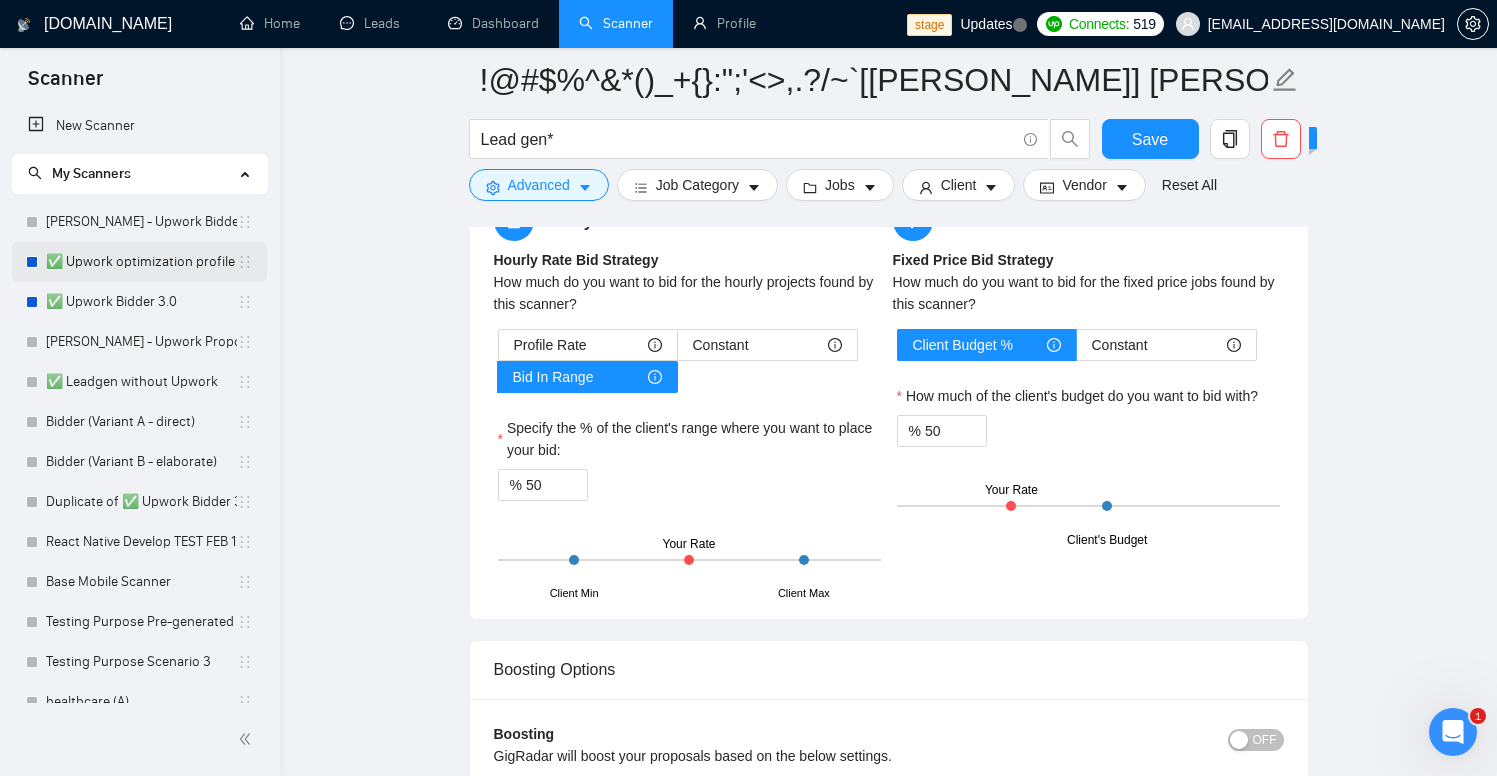 click on "✅ Upwork optimization profile" at bounding box center [141, 262] 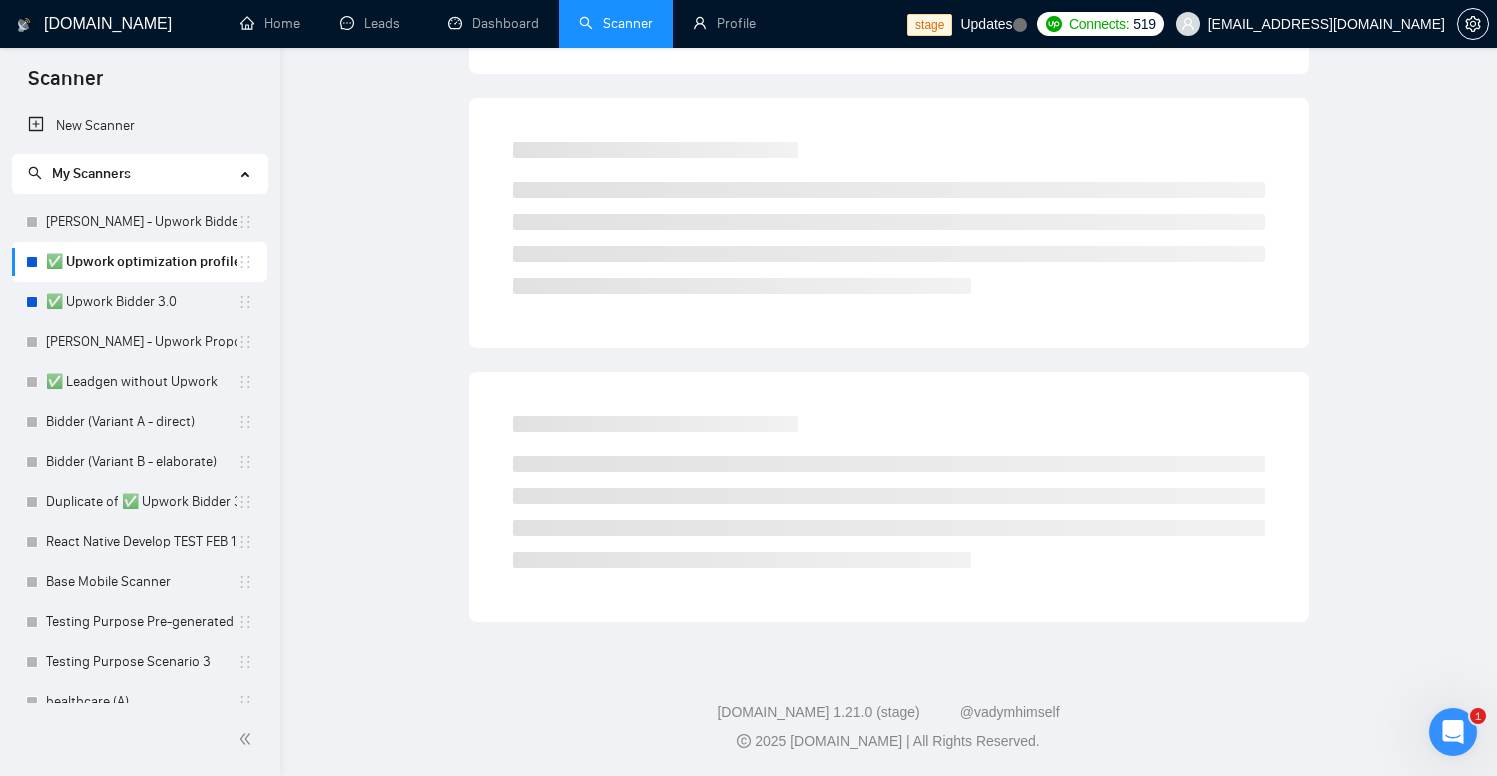 scroll, scrollTop: 0, scrollLeft: 0, axis: both 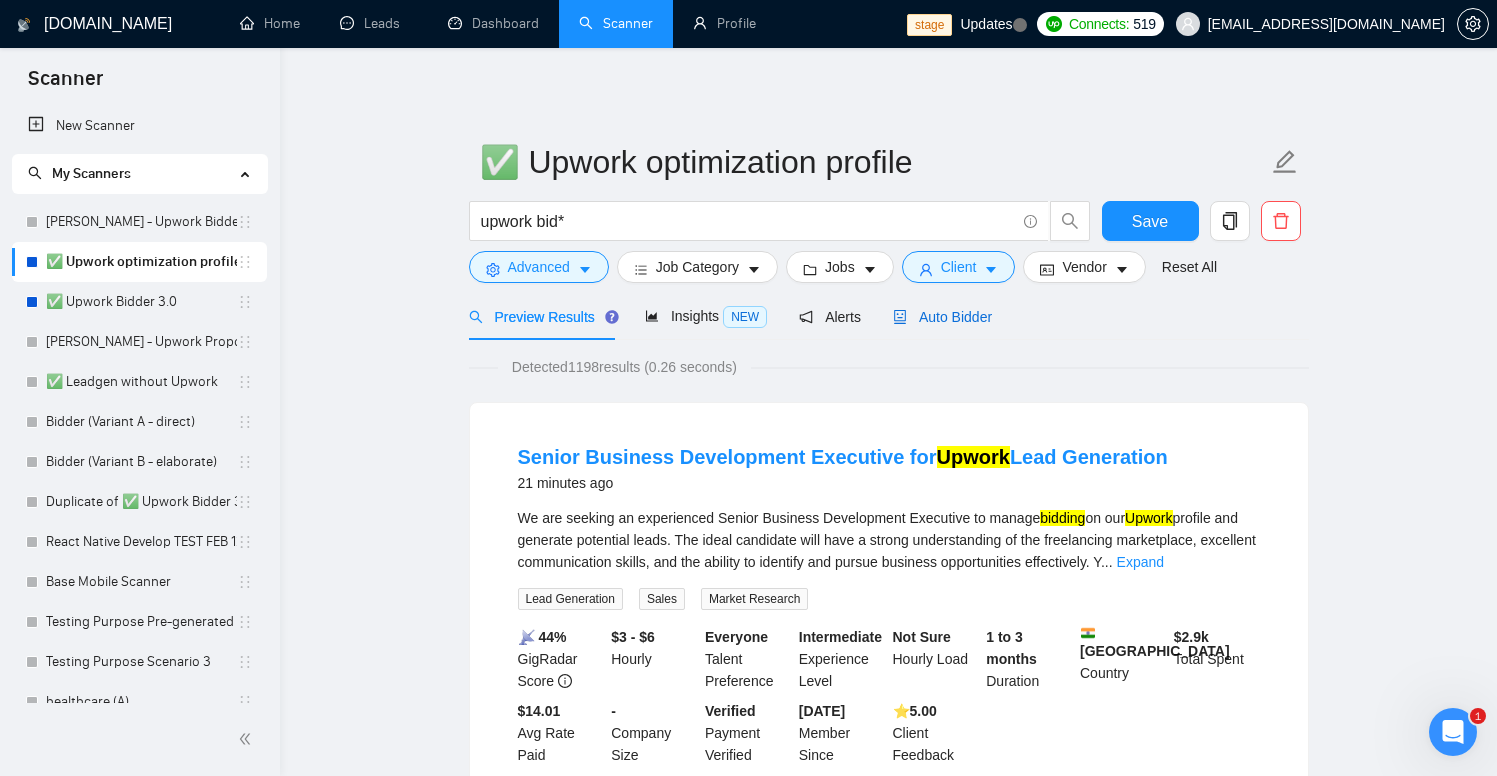 click on "Auto Bidder" at bounding box center [942, 317] 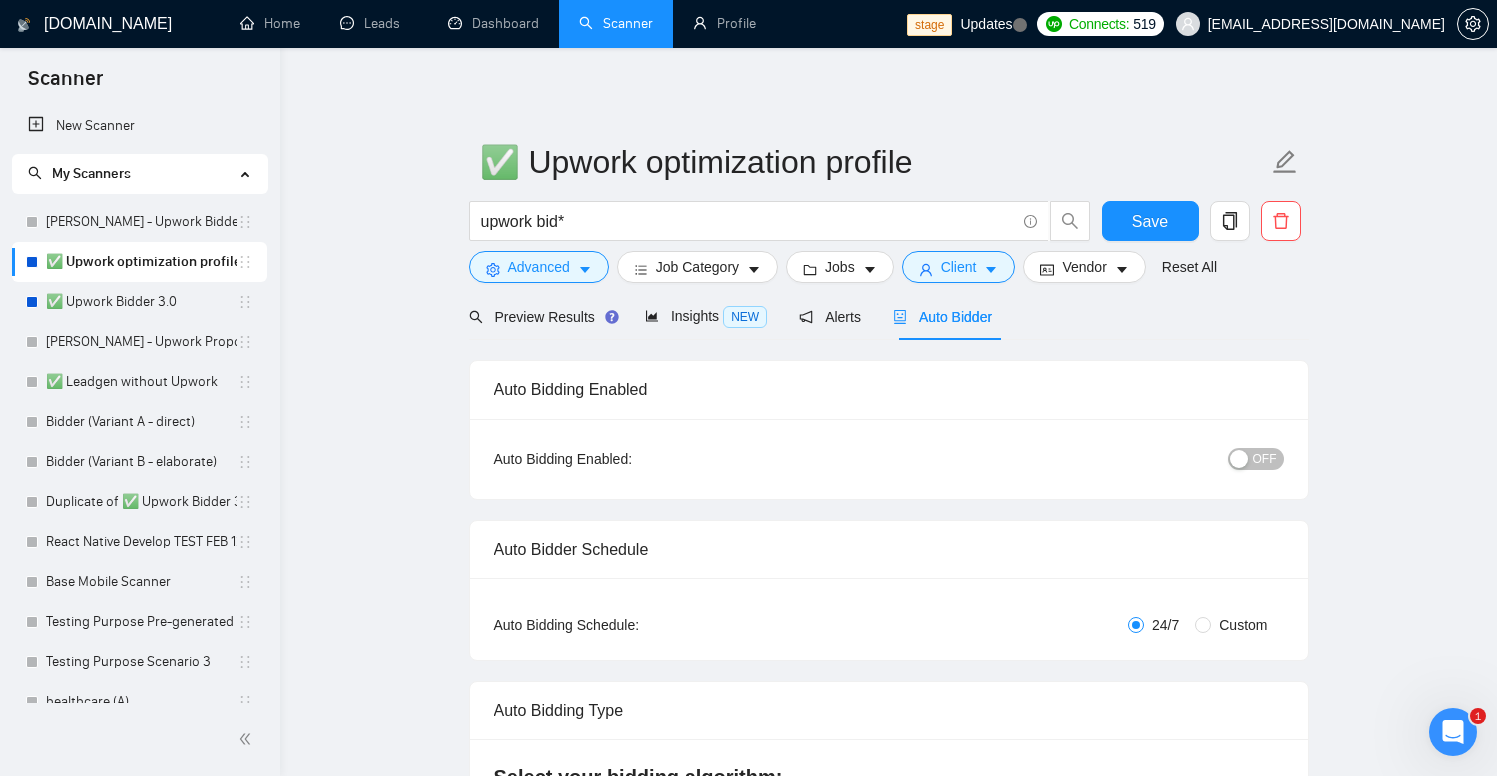 type 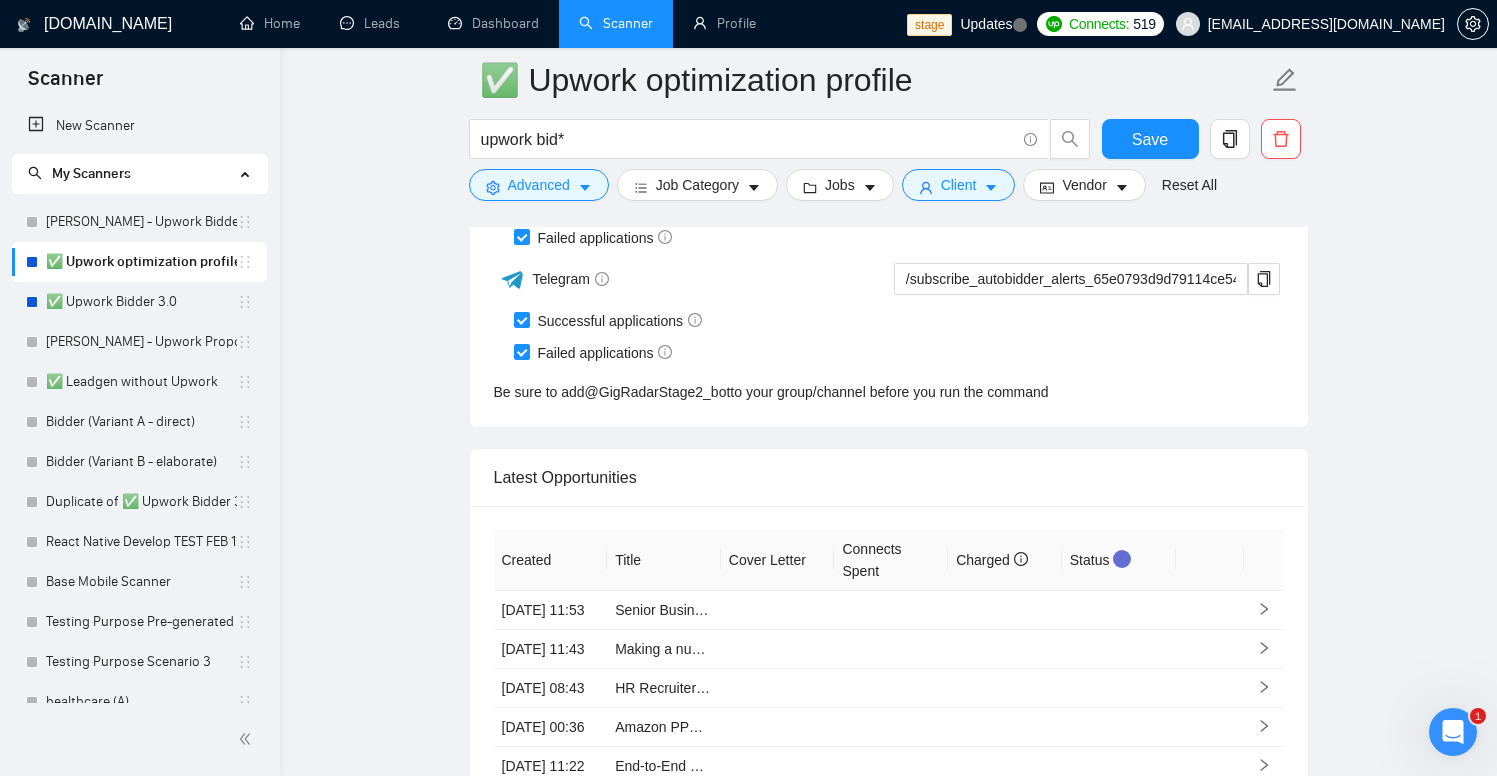 scroll, scrollTop: 5186, scrollLeft: 0, axis: vertical 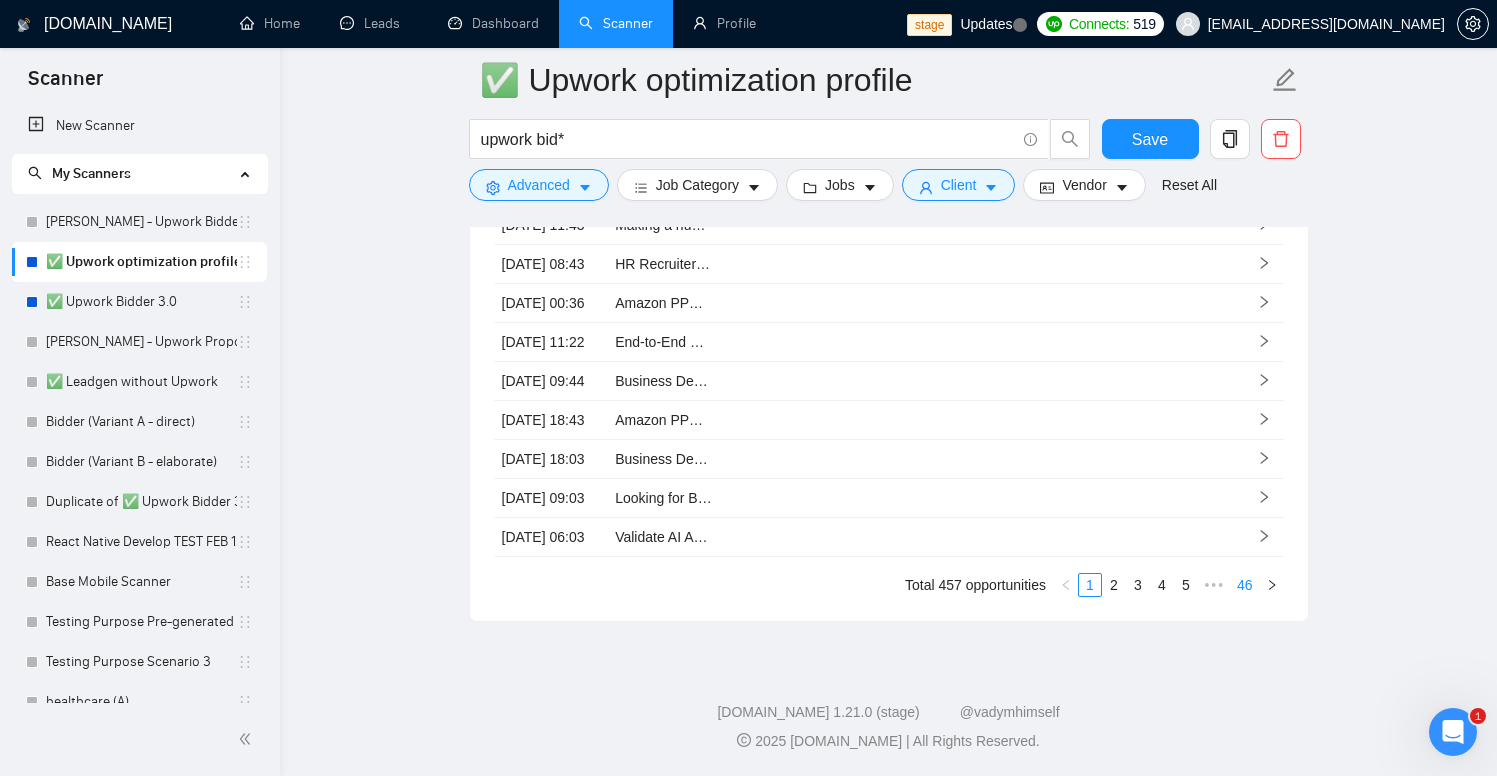 click on "46" at bounding box center [1245, 585] 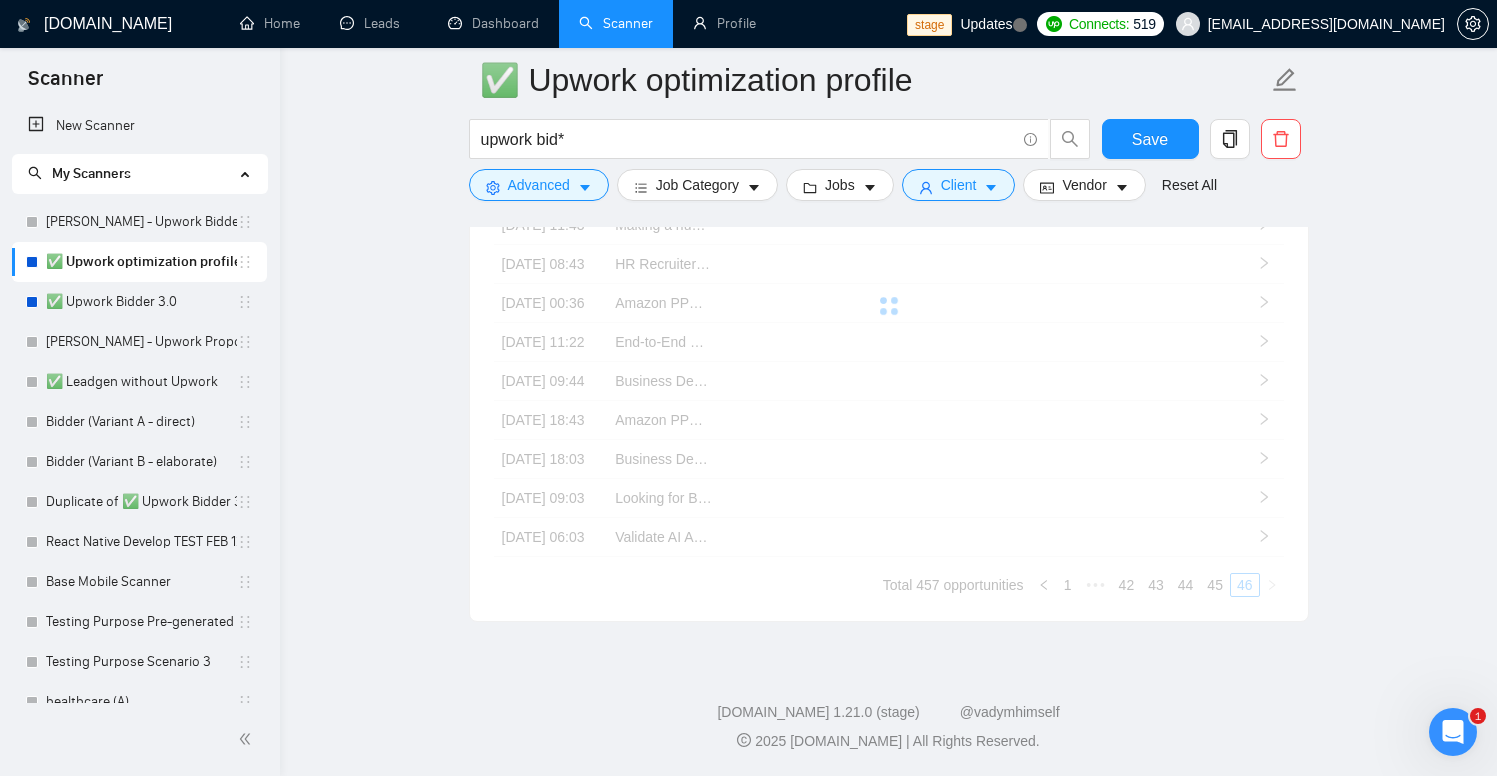 scroll, scrollTop: 5003, scrollLeft: 0, axis: vertical 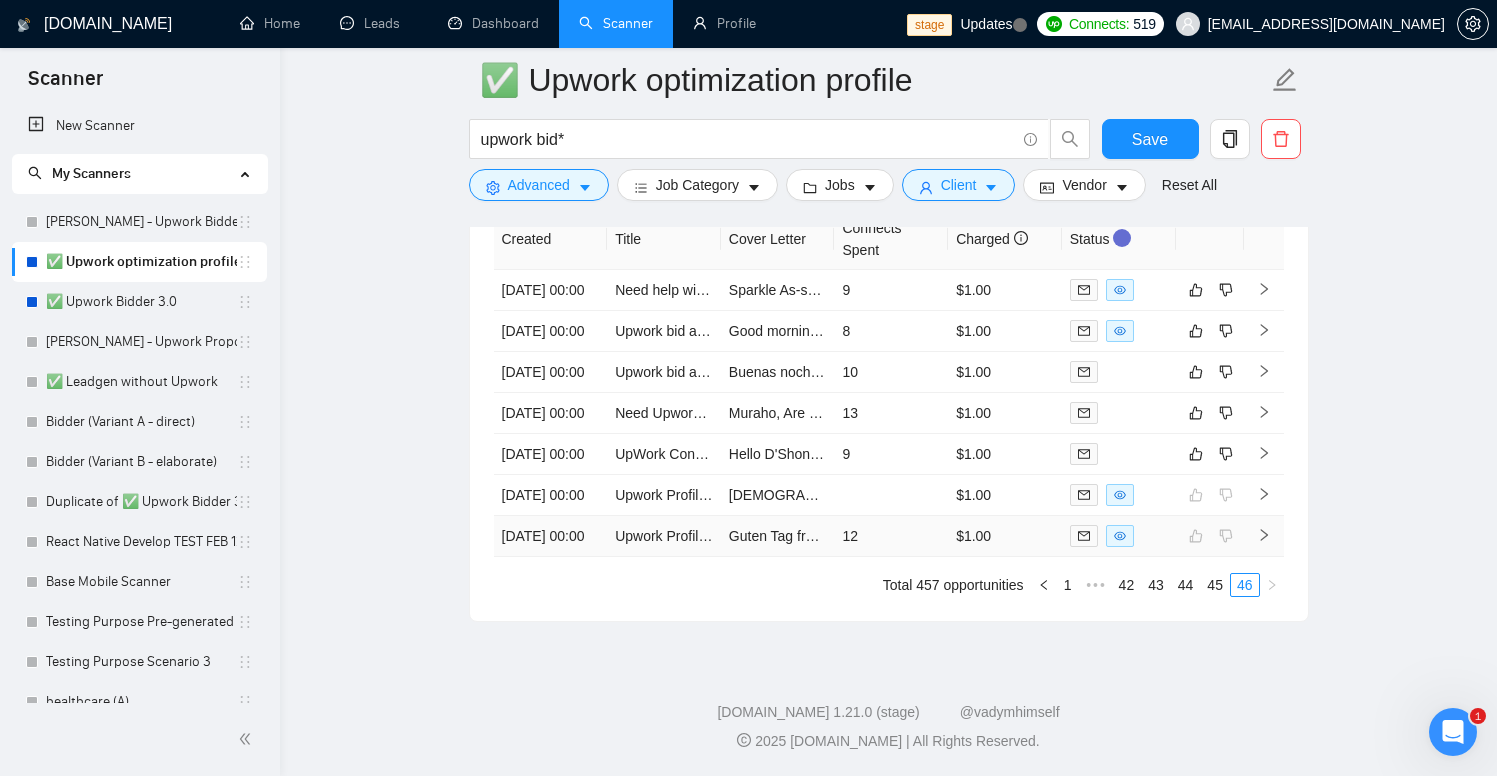 click on "12" at bounding box center [891, 536] 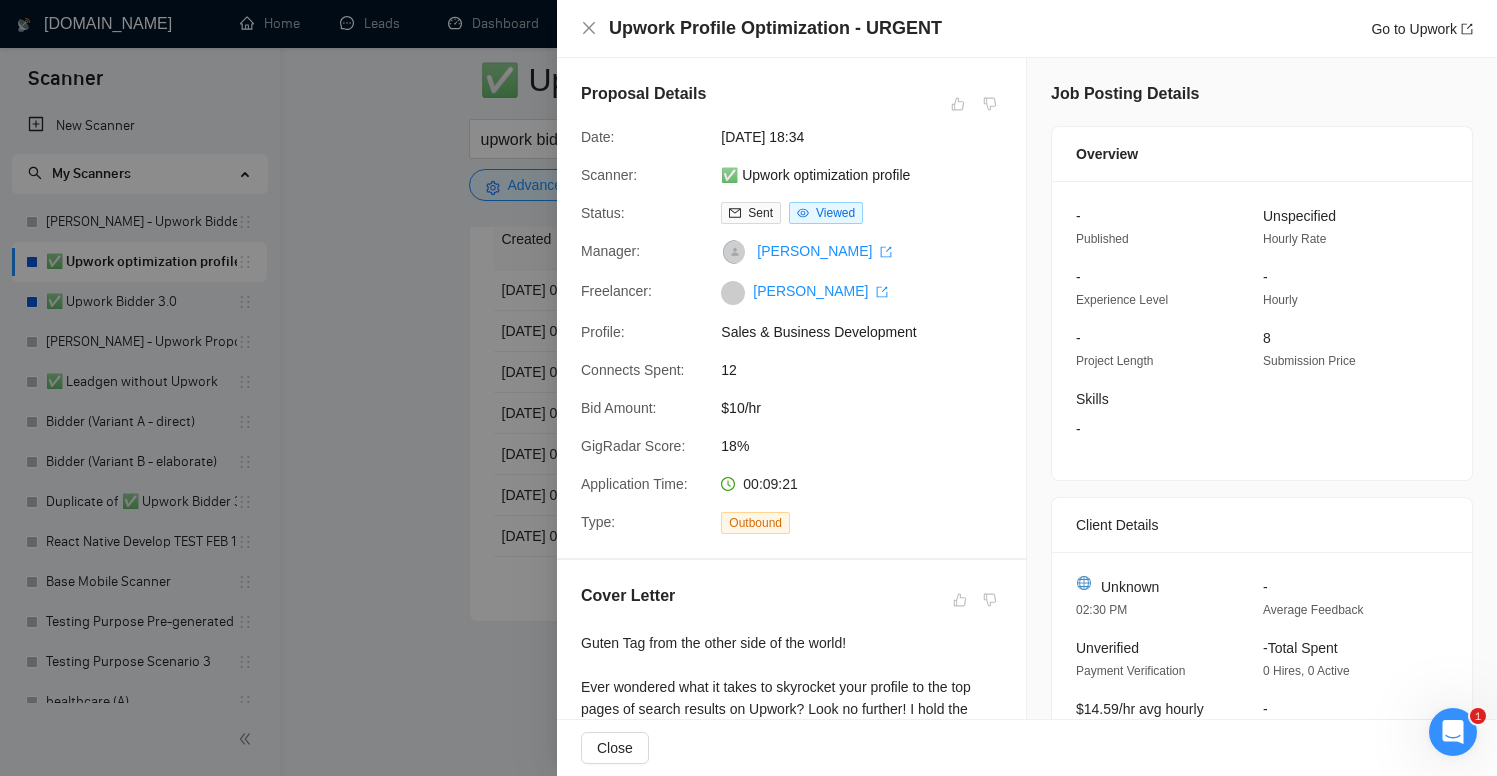 click at bounding box center (748, 388) 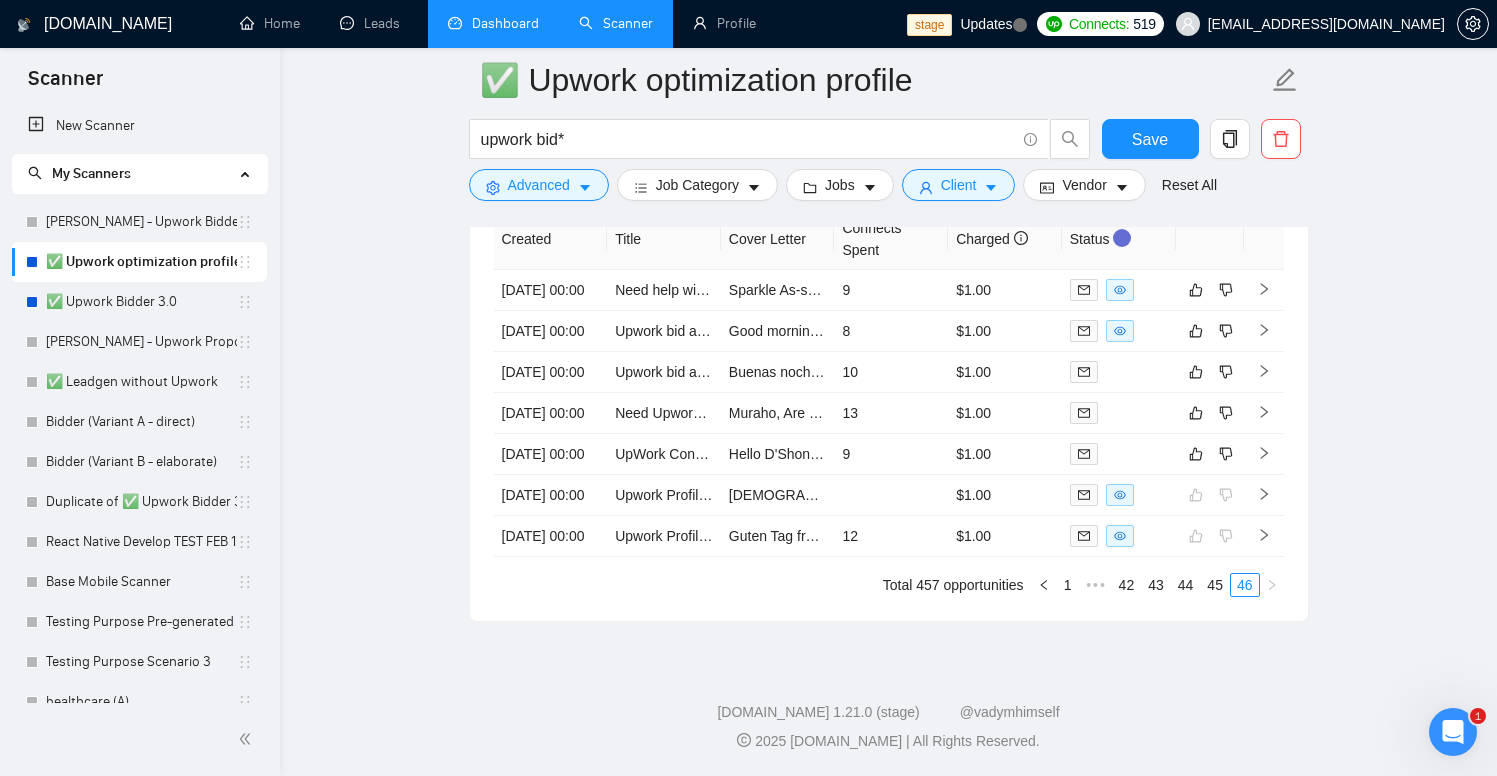 click on "Dashboard" at bounding box center [493, 23] 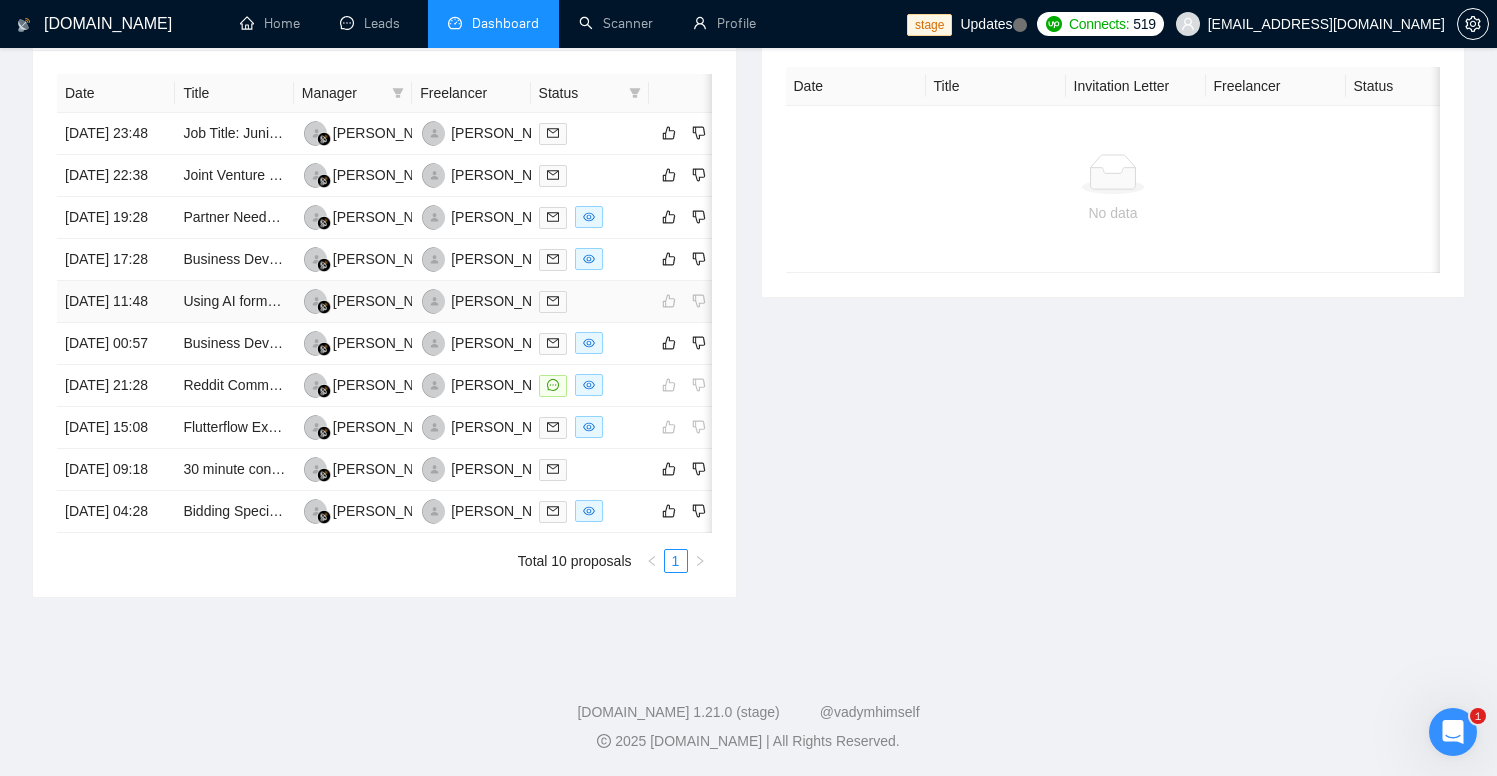 scroll, scrollTop: 864, scrollLeft: 0, axis: vertical 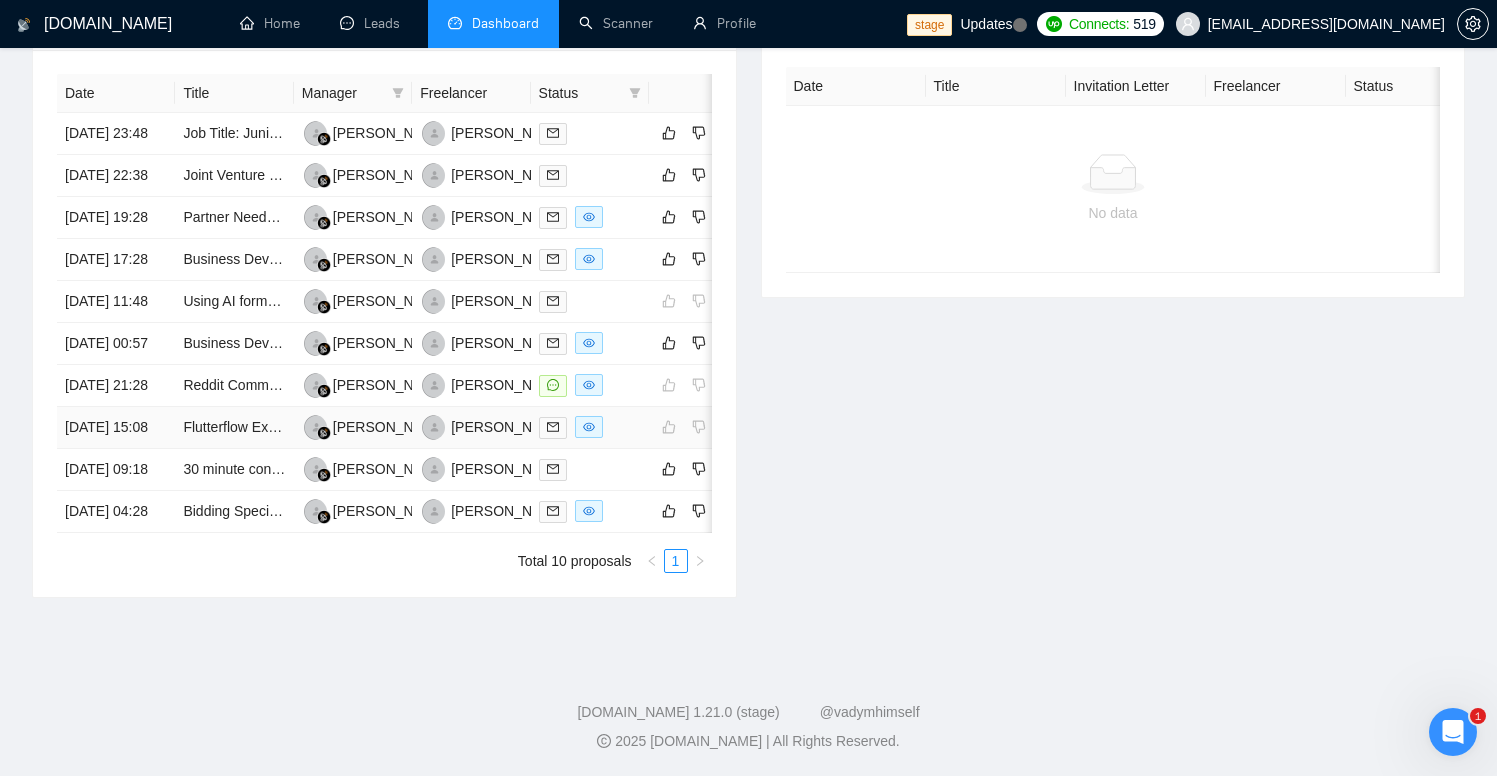 click at bounding box center [590, 427] 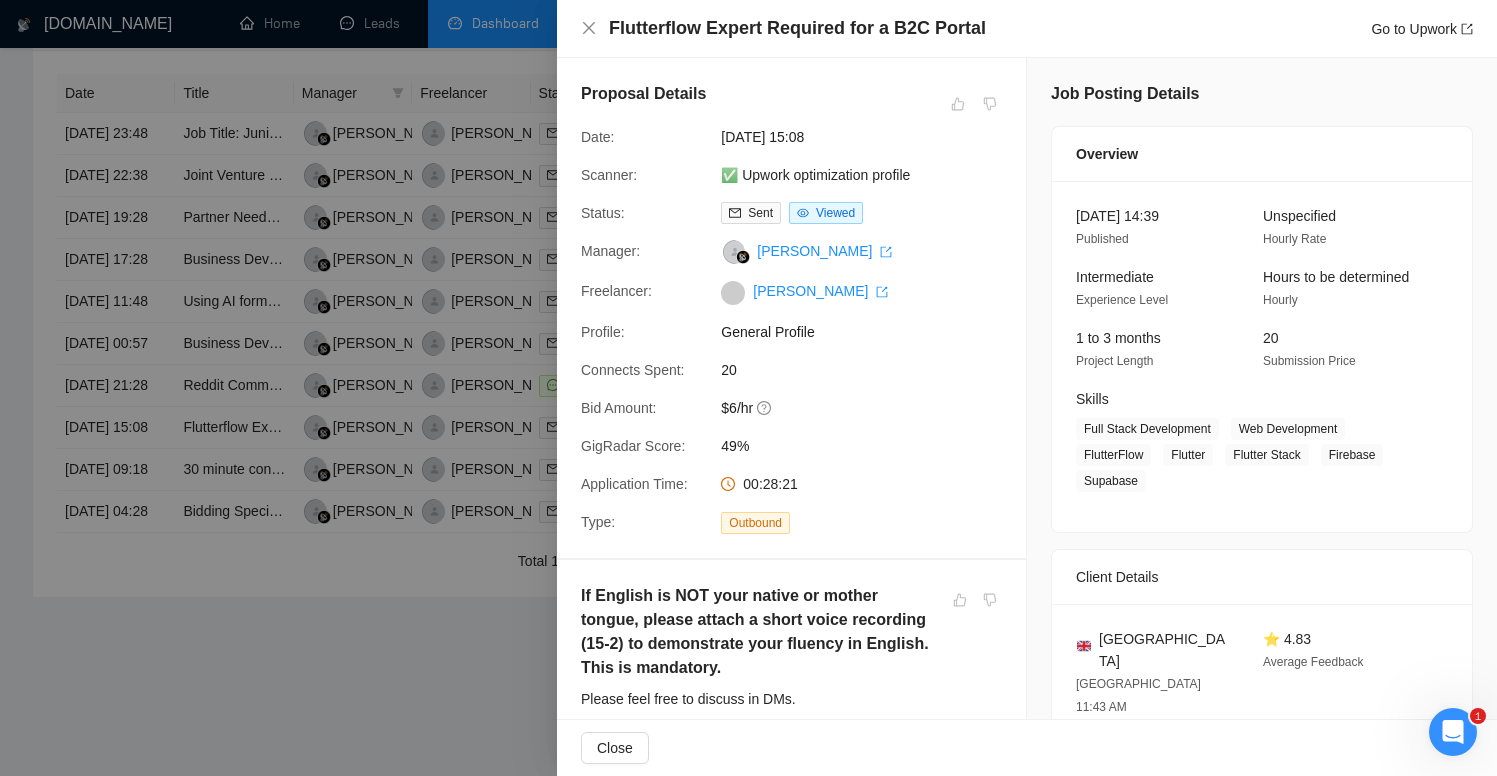click at bounding box center [748, 388] 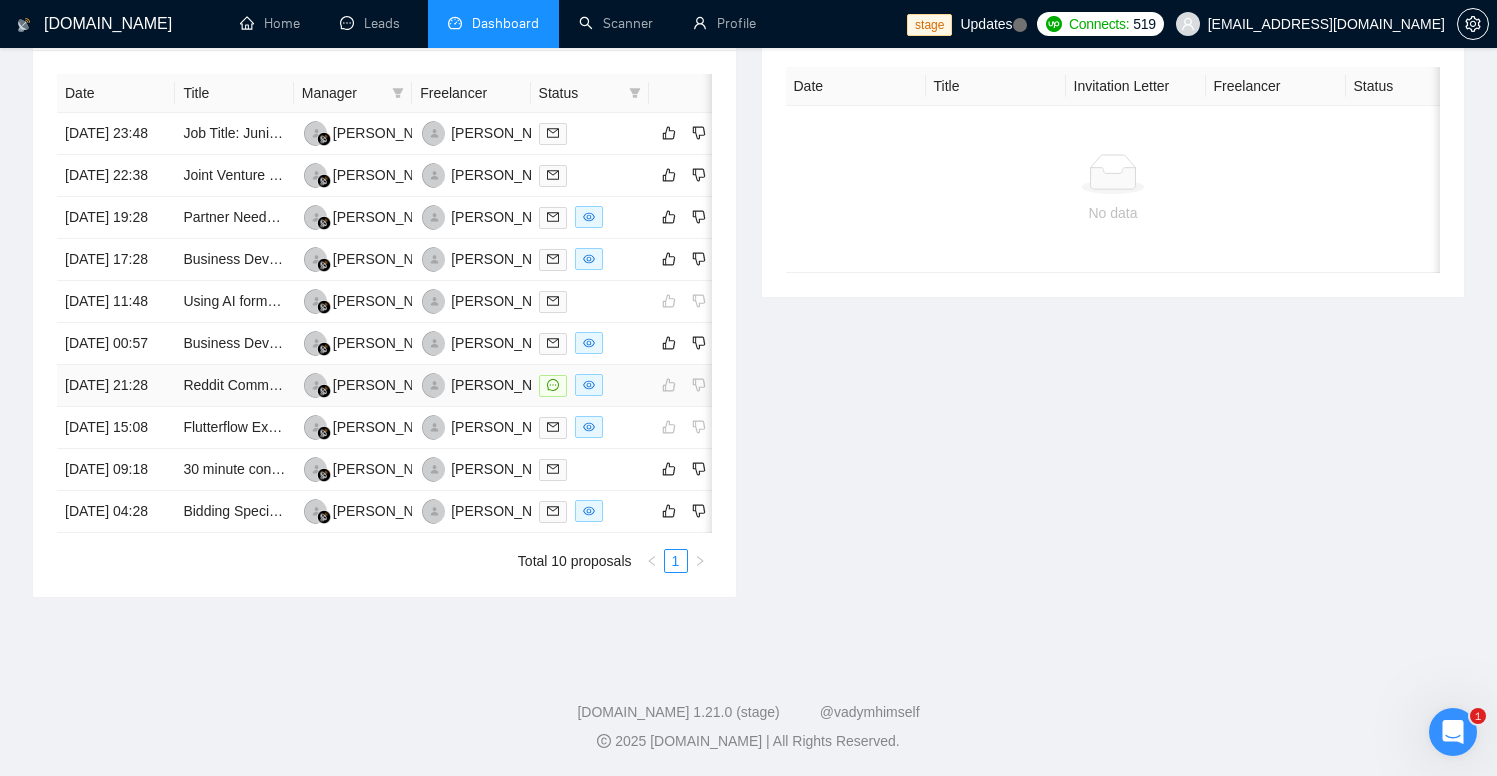 click at bounding box center (590, 385) 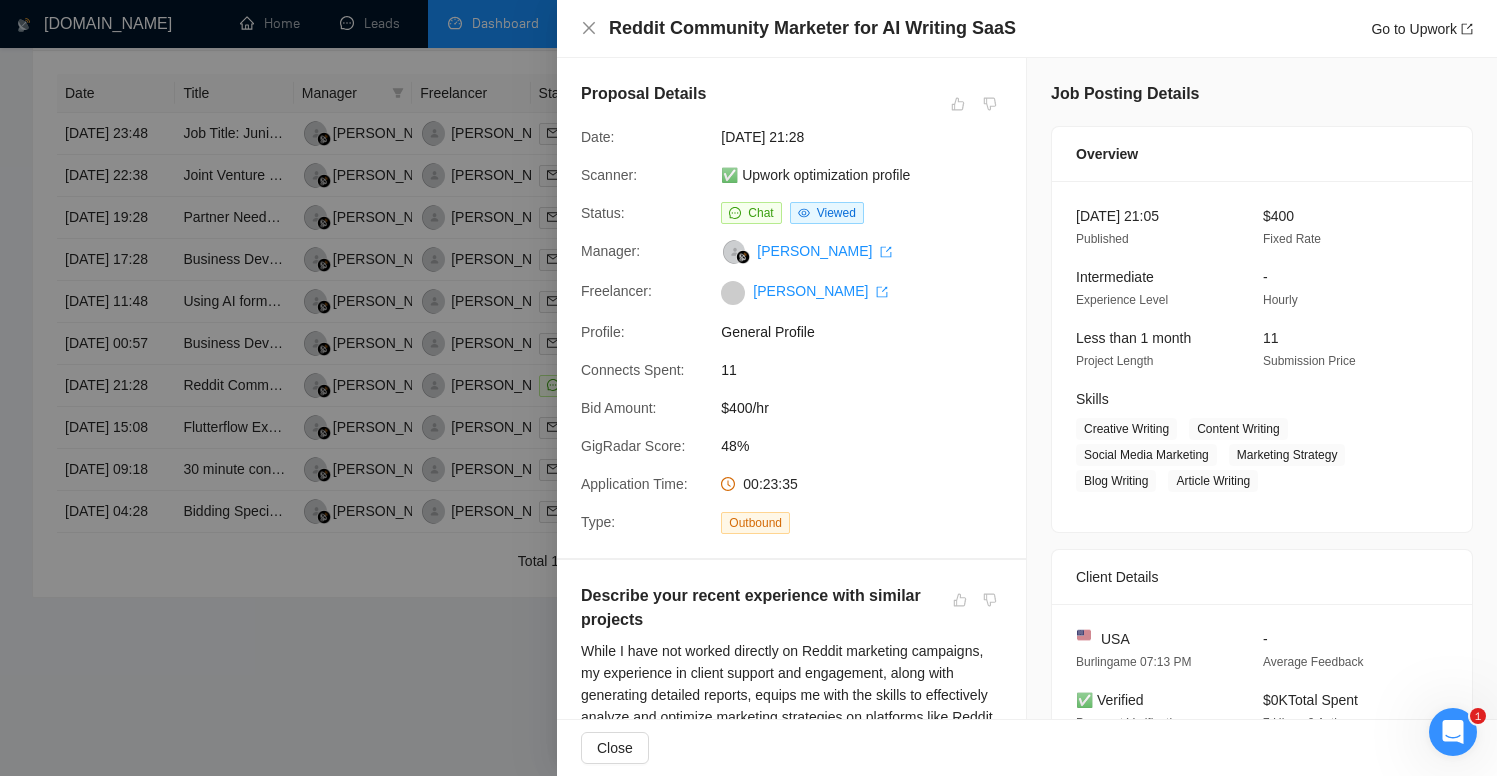 click at bounding box center [748, 388] 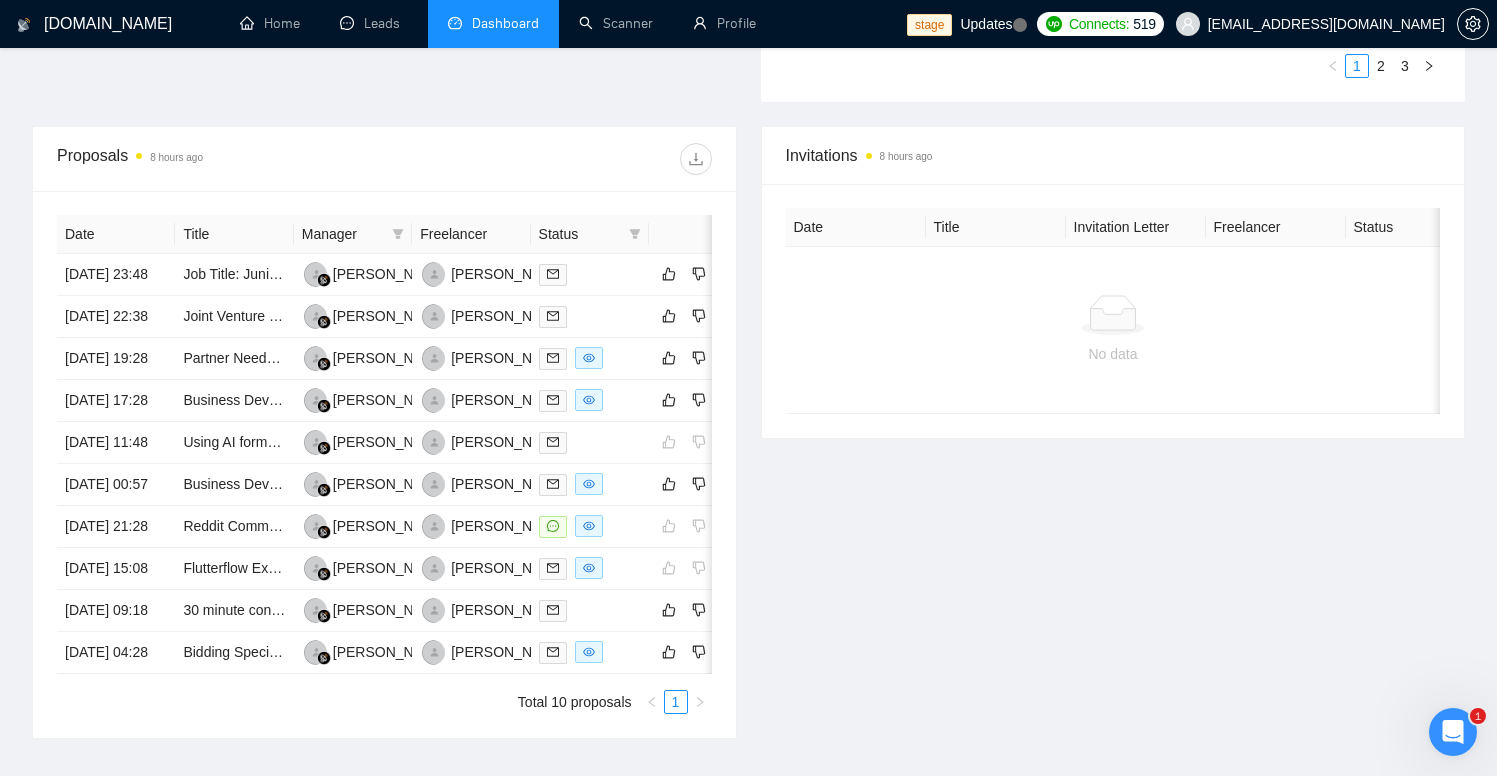 scroll, scrollTop: 792, scrollLeft: 0, axis: vertical 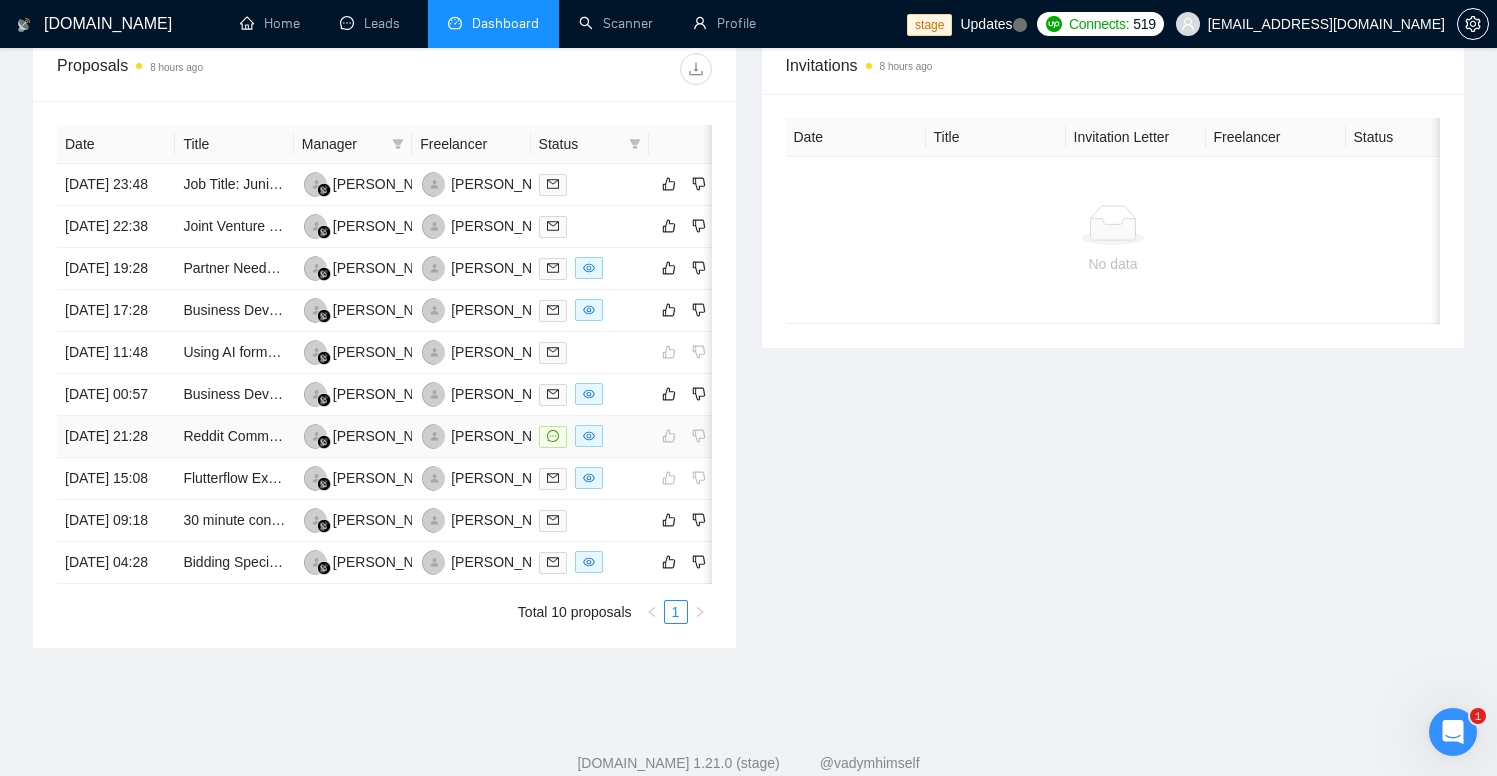 click at bounding box center [590, 436] 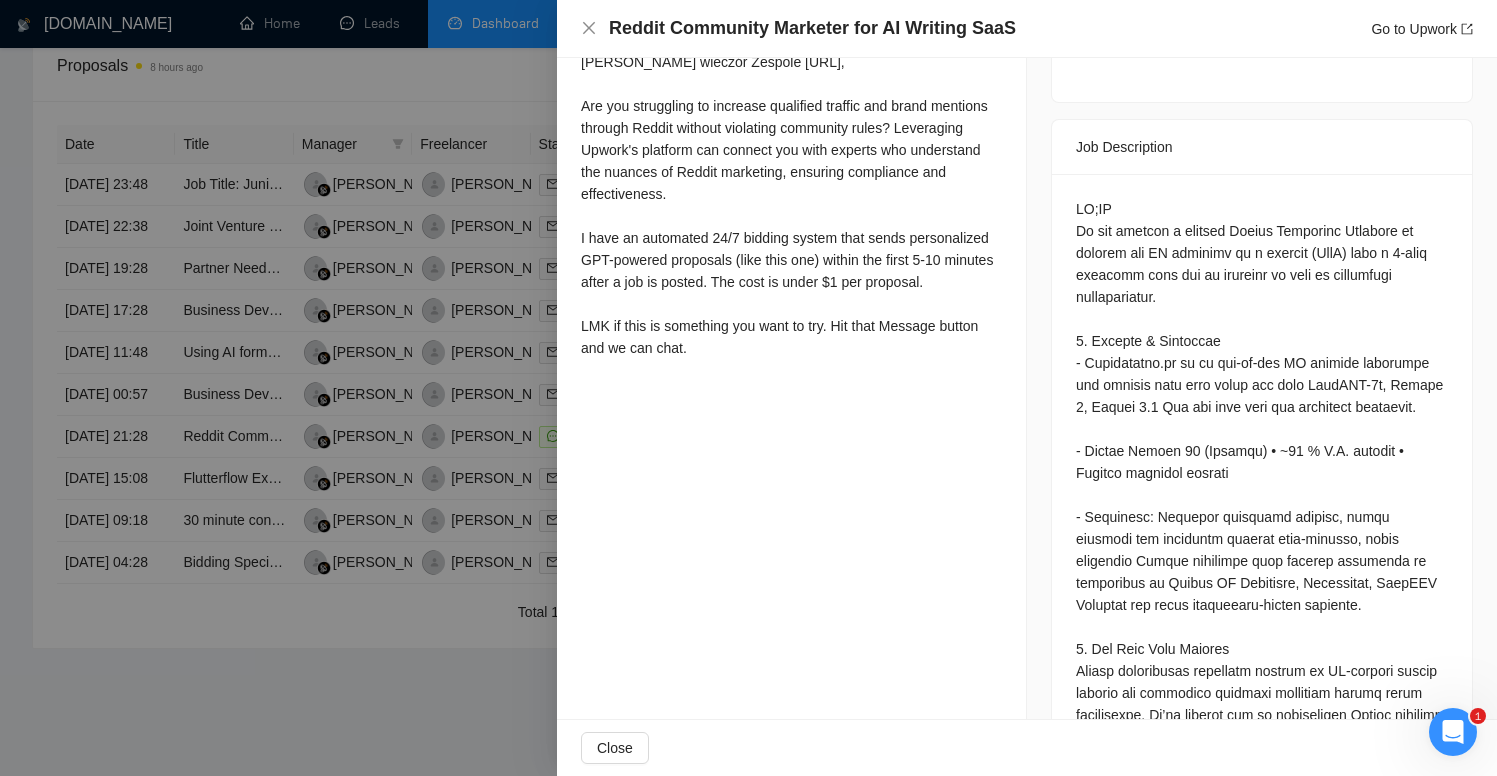 scroll, scrollTop: 781, scrollLeft: 0, axis: vertical 